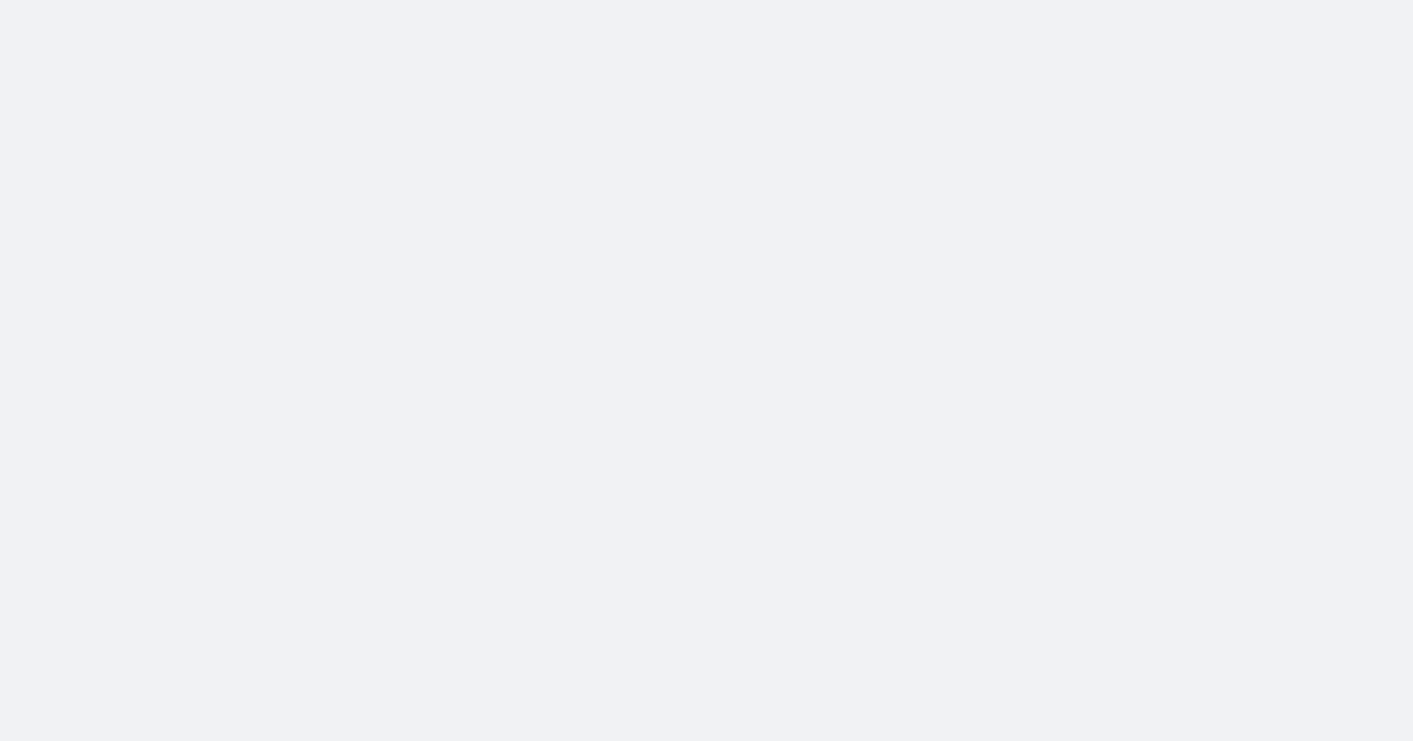 scroll, scrollTop: 0, scrollLeft: 0, axis: both 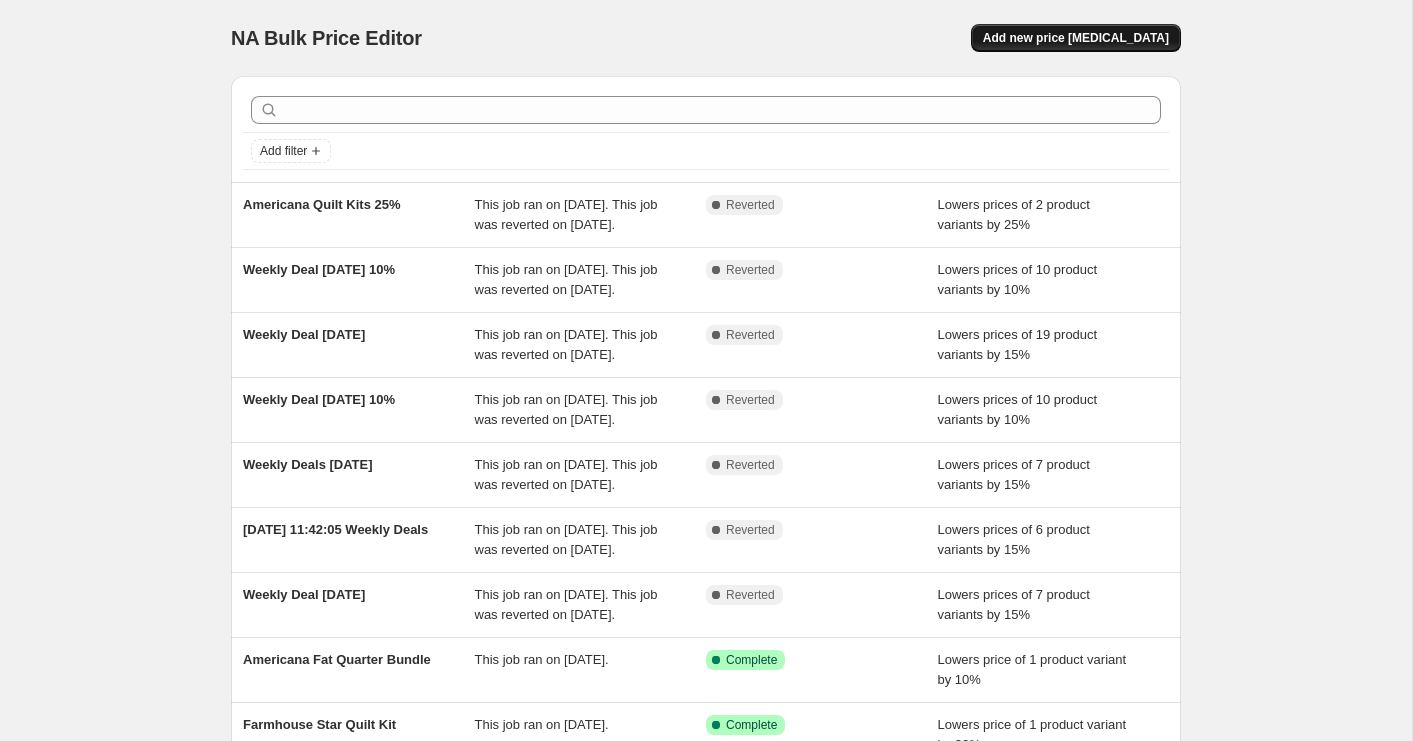 click on "Add new price [MEDICAL_DATA]" at bounding box center (1076, 38) 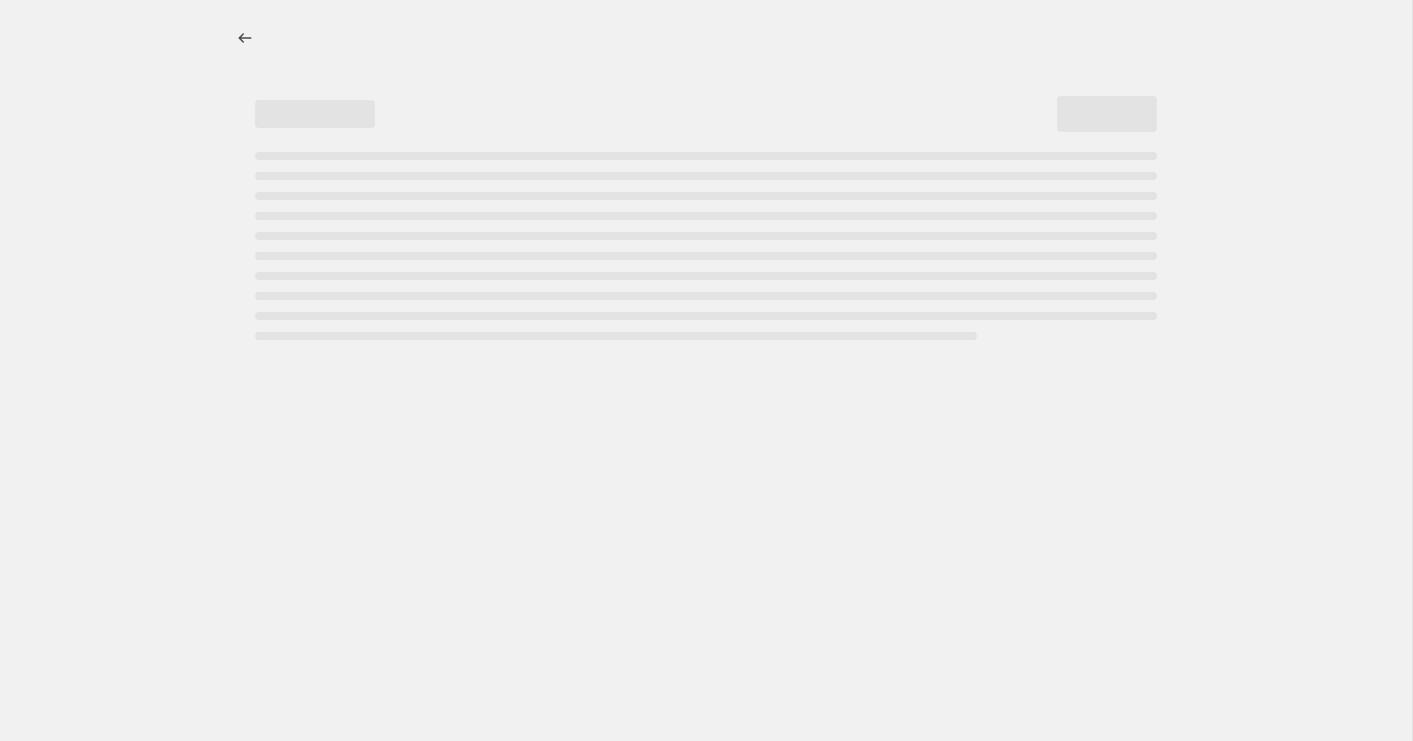 select on "percentage" 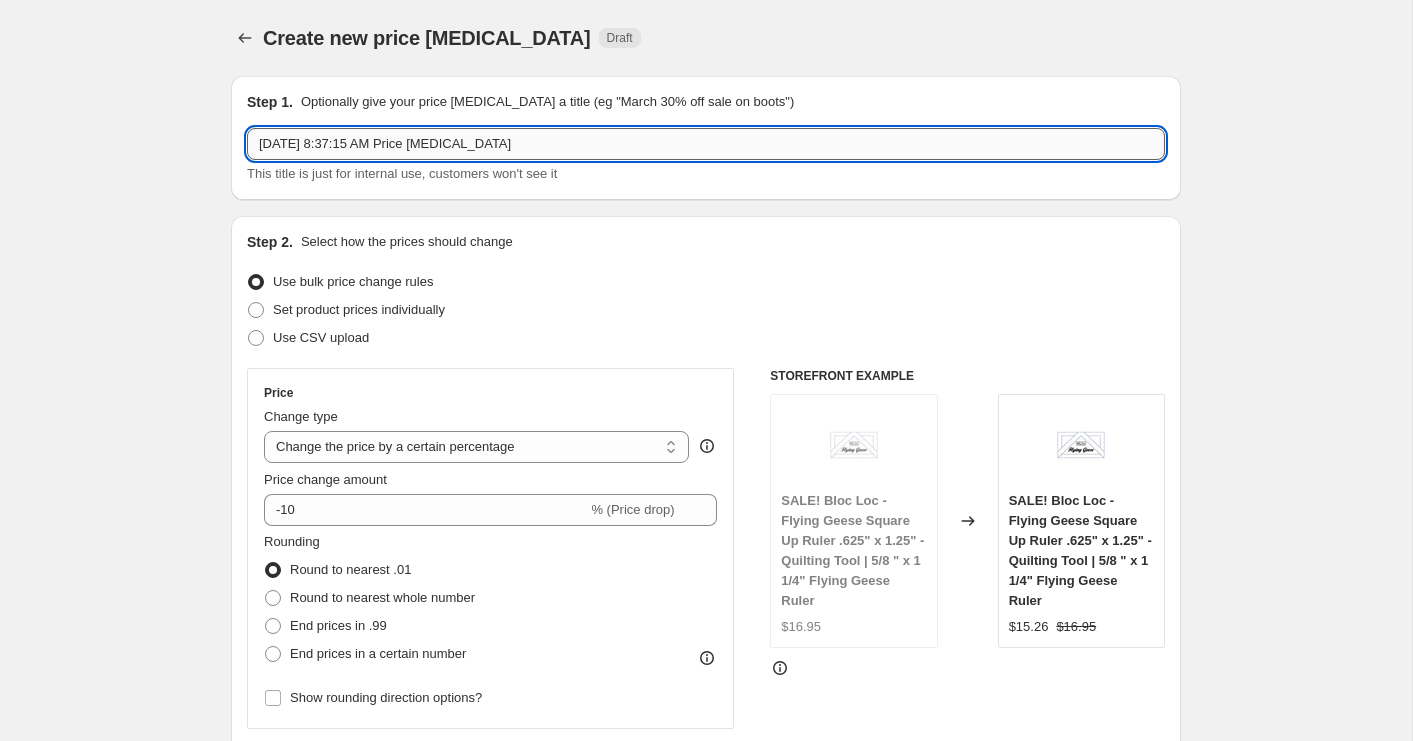 click on "[DATE] 8:37:15 AM Price [MEDICAL_DATA]" at bounding box center (706, 144) 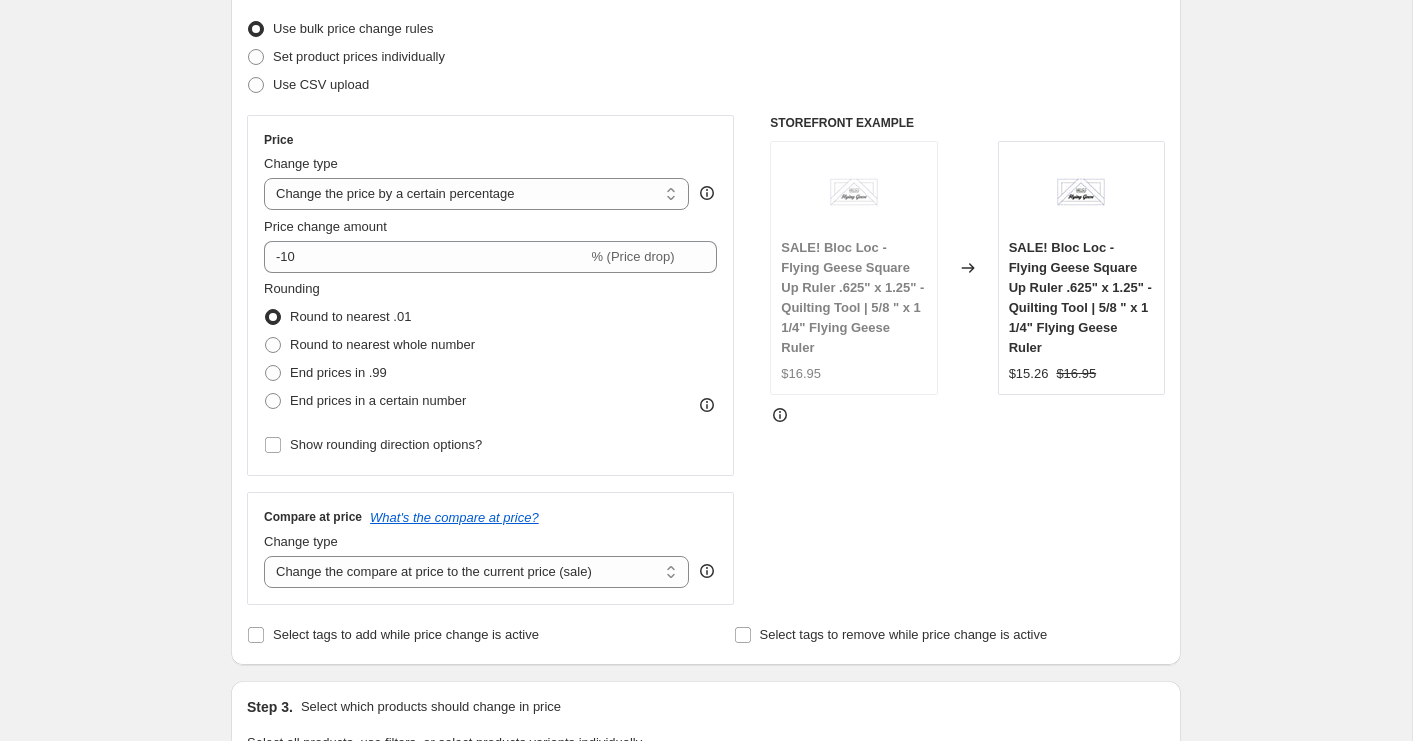 scroll, scrollTop: 261, scrollLeft: 0, axis: vertical 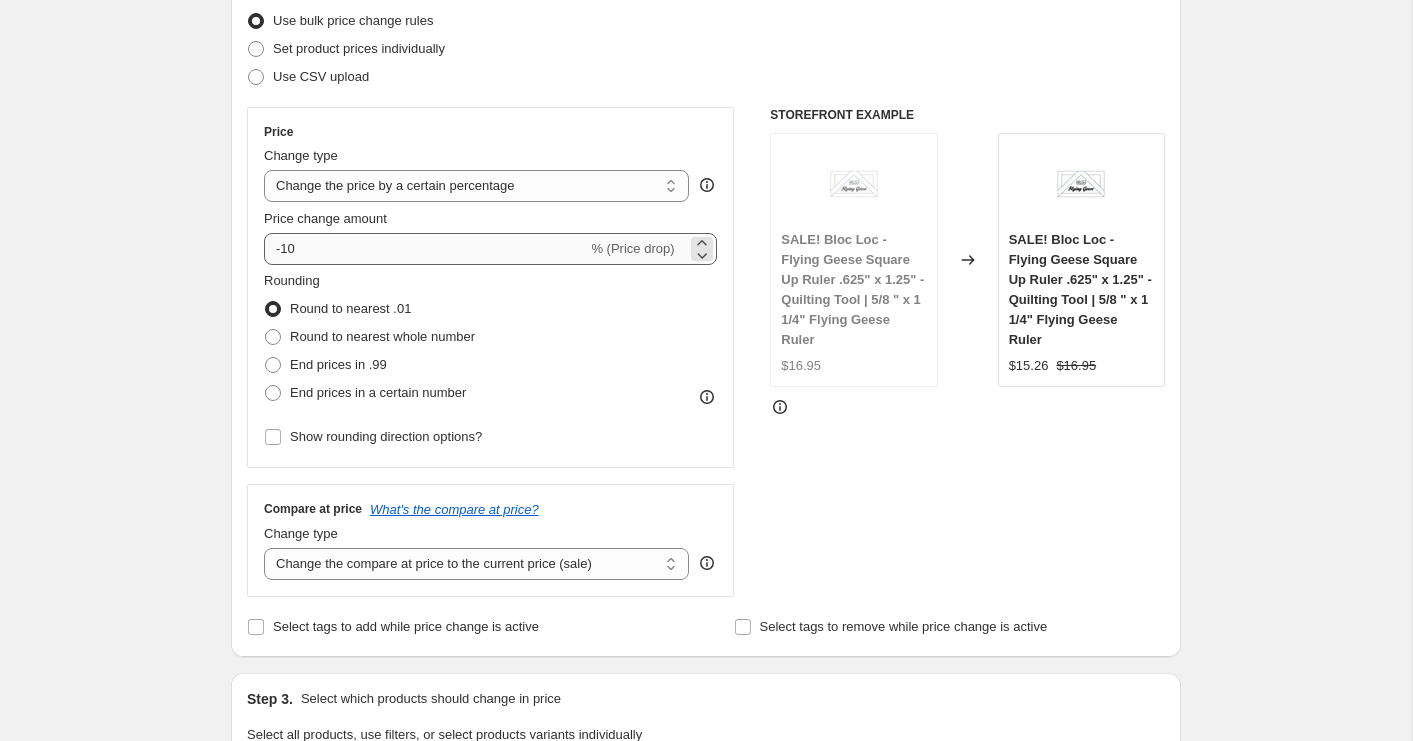 type on "Summer Clearance" 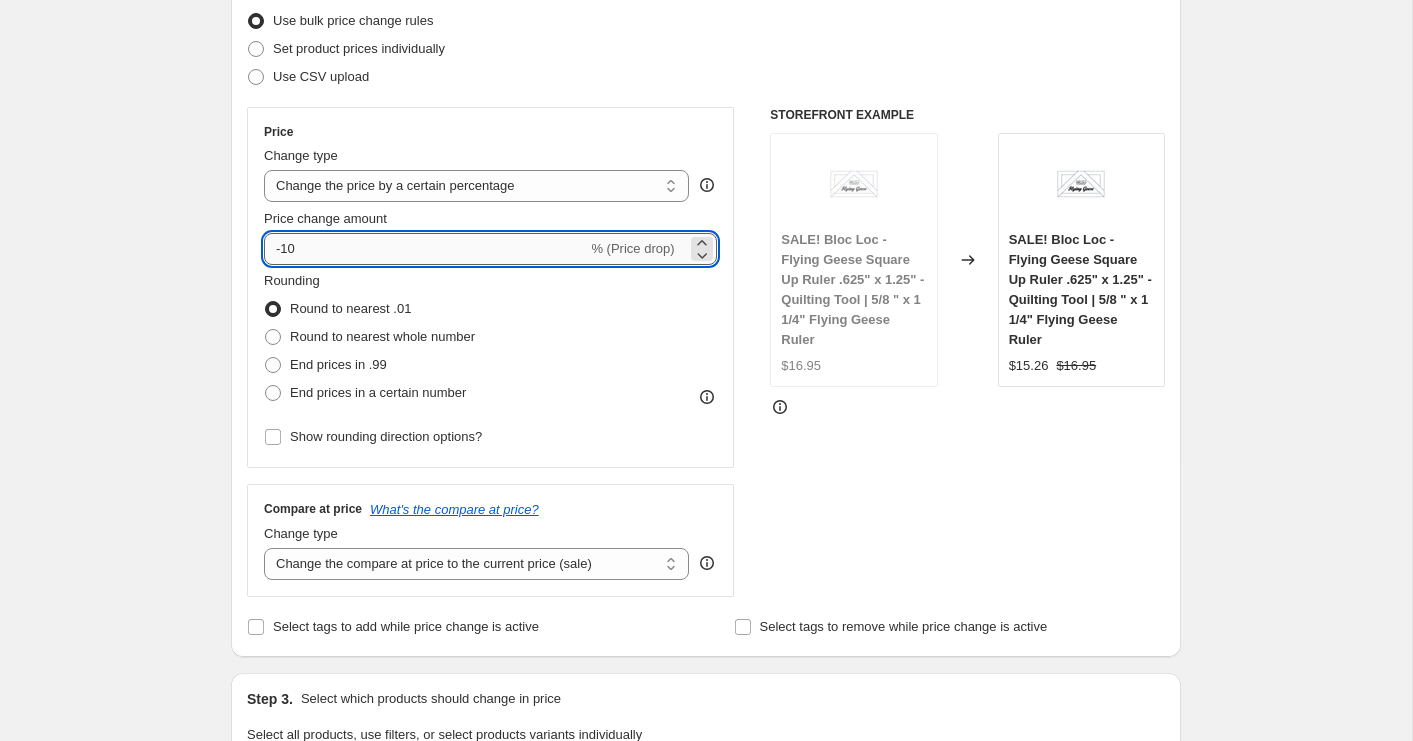 drag, startPoint x: 282, startPoint y: 252, endPoint x: 309, endPoint y: 252, distance: 27 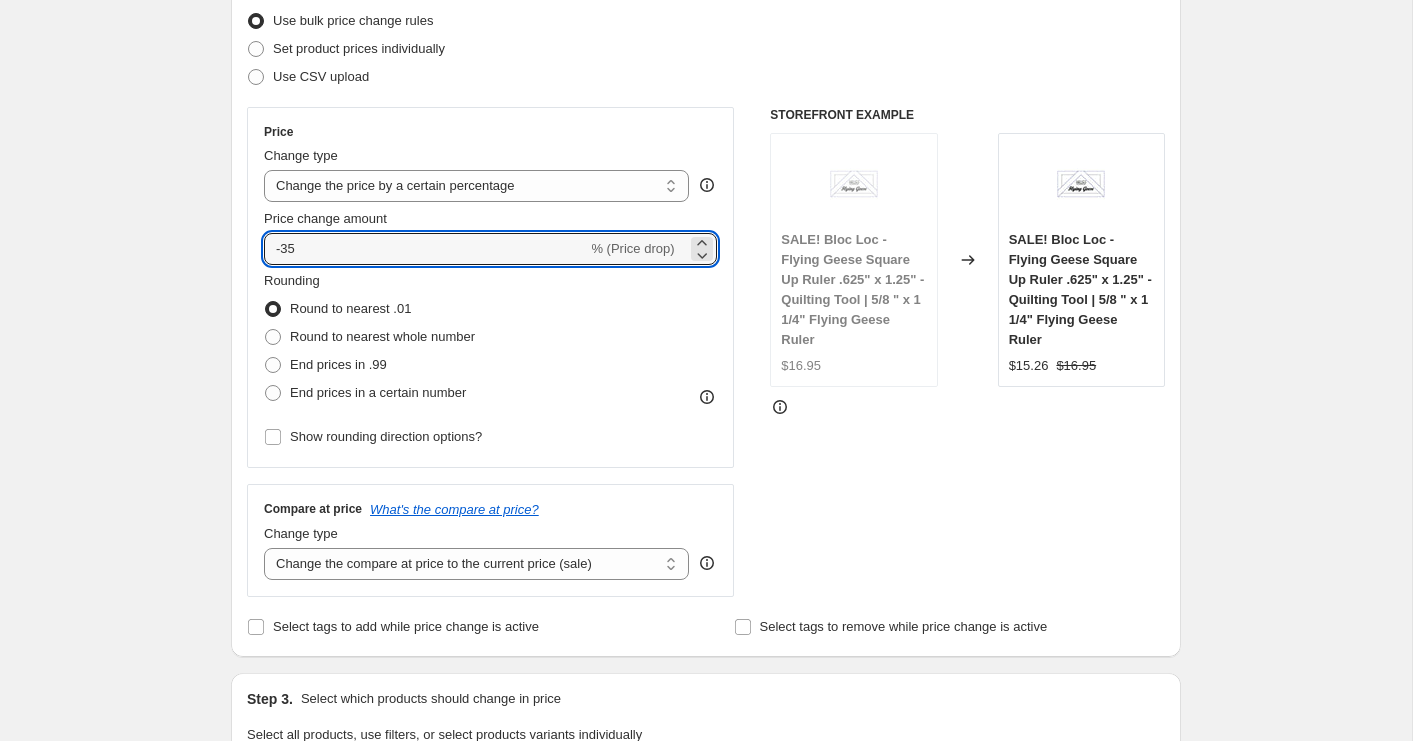 type on "-35" 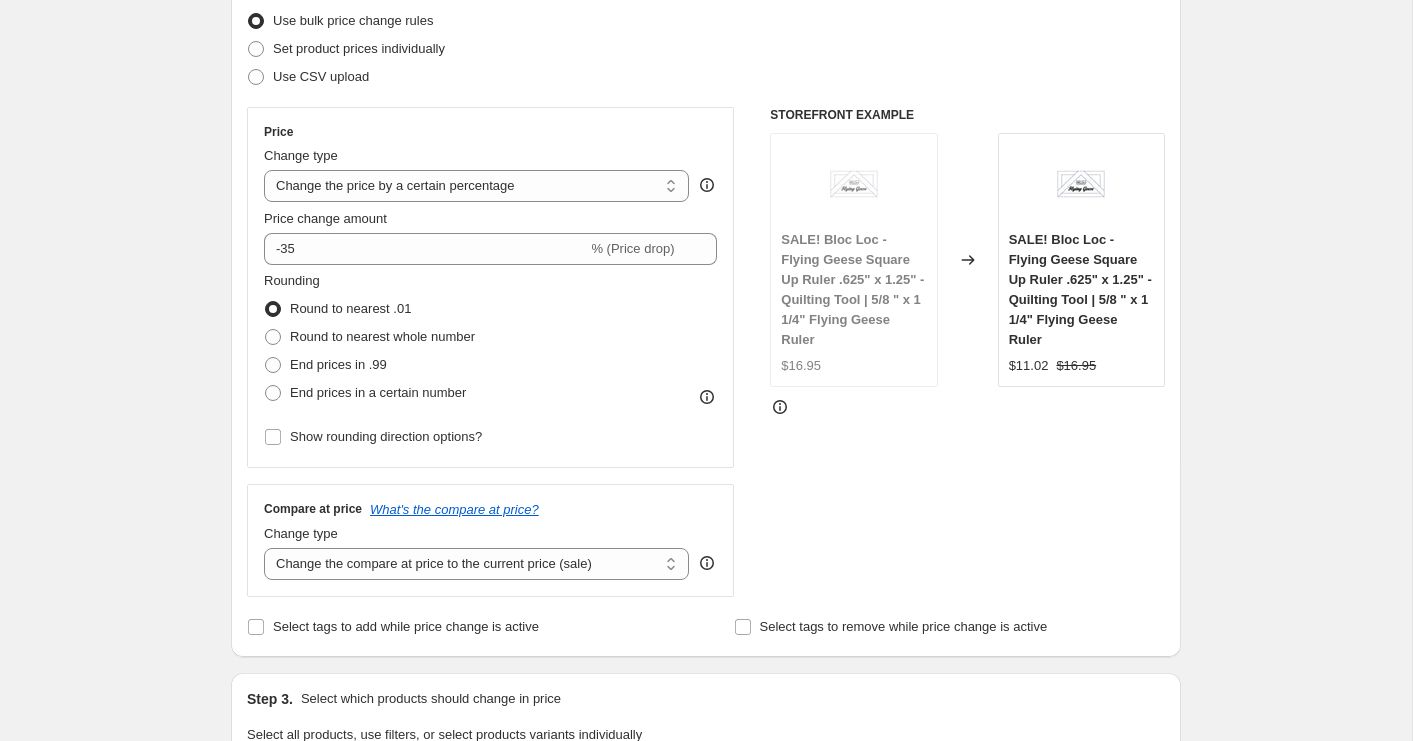 click on "Create new price [MEDICAL_DATA]. This page is ready Create new price [MEDICAL_DATA] Draft Step 1. Optionally give your price [MEDICAL_DATA] a title (eg "March 30% off sale on boots") Summer Clearance This title is just for internal use, customers won't see it Step 2. Select how the prices should change Use bulk price change rules Set product prices individually Use CSV upload Price Change type Change the price to a certain amount Change the price by a certain amount Change the price by a certain percentage Change the price to the current compare at price (price before sale) Change the price by a certain amount relative to the compare at price Change the price by a certain percentage relative to the compare at price Don't change the price Change the price by a certain percentage relative to the cost per item Change price to certain cost margin Change the price by a certain percentage Price change amount -35 % (Price drop) Rounding Round to nearest .01 Round to nearest whole number End prices in .99 Compare at price $16.95" at bounding box center [706, 761] 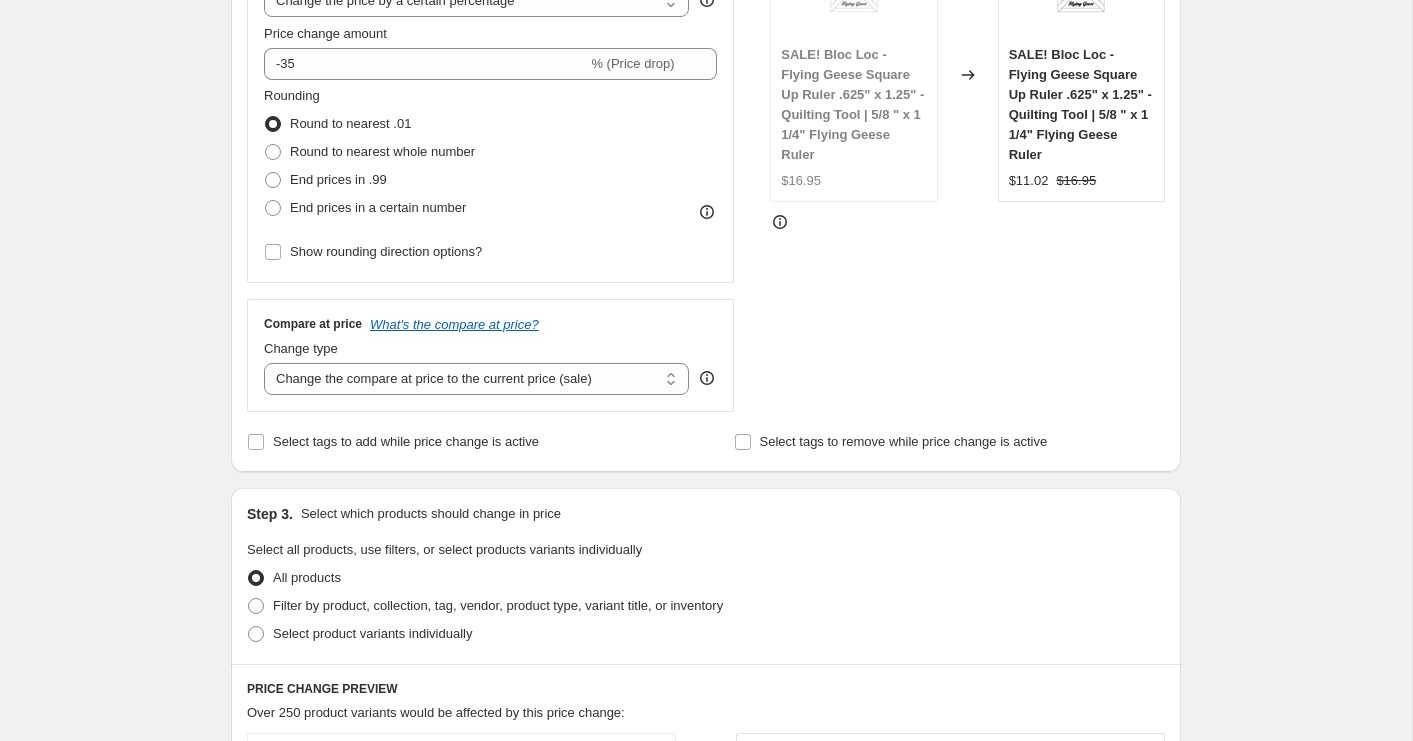 scroll, scrollTop: 449, scrollLeft: 0, axis: vertical 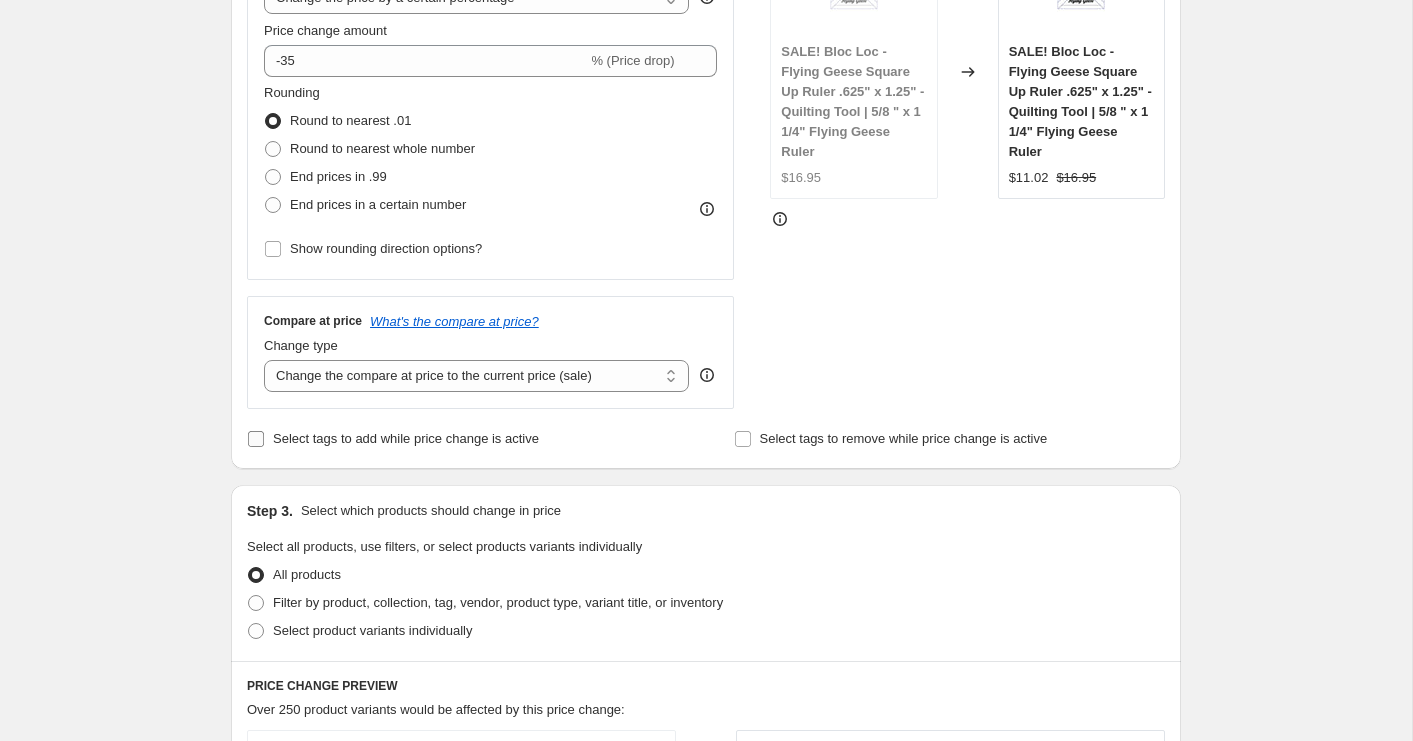 click on "Select tags to add while price change is active" at bounding box center [256, 439] 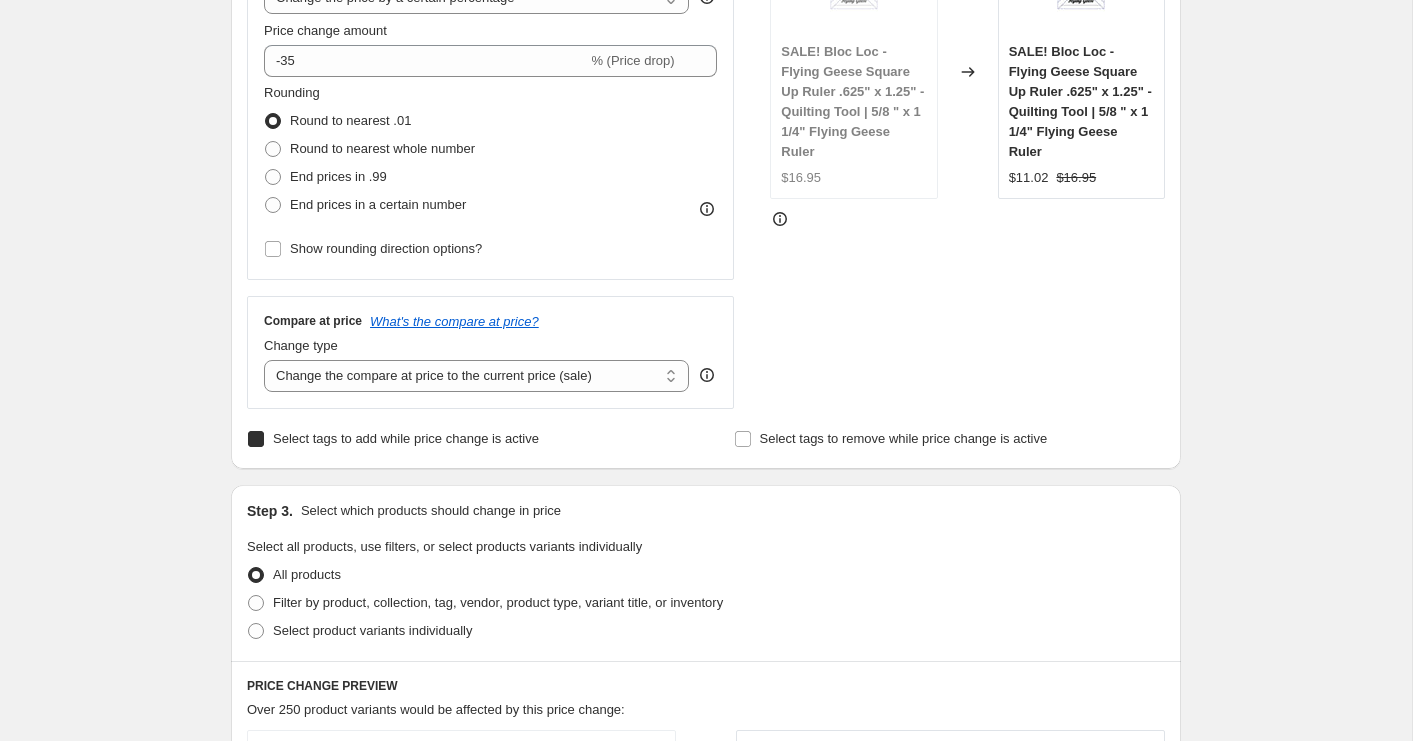 checkbox on "true" 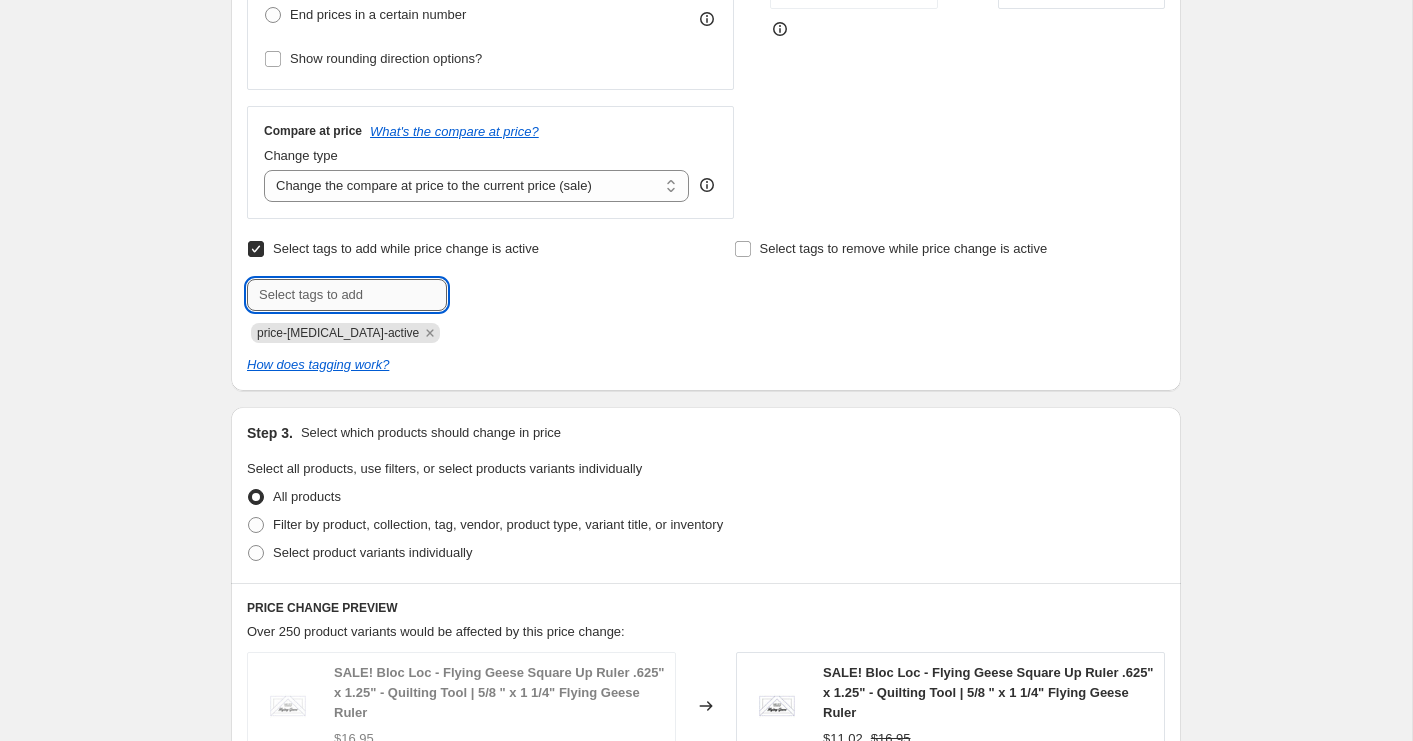 click at bounding box center (347, 295) 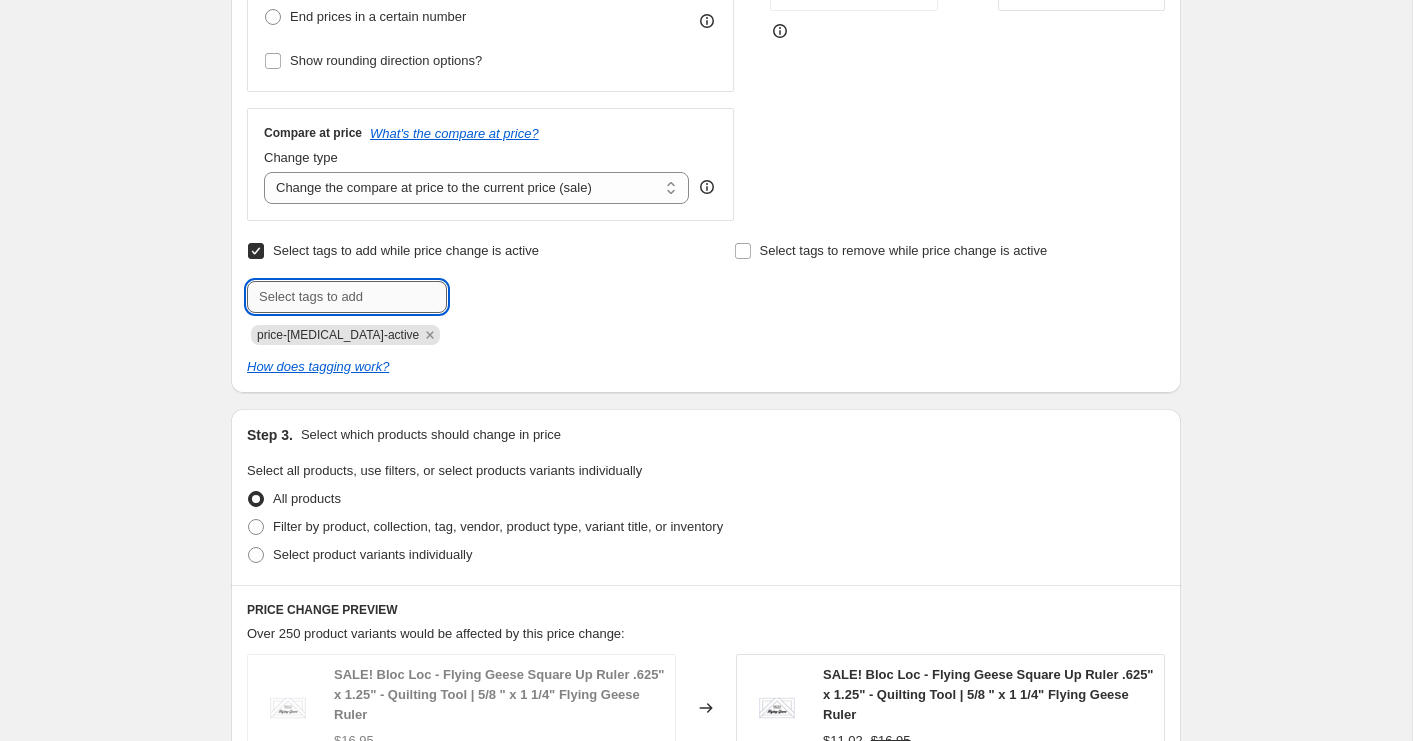 scroll, scrollTop: 636, scrollLeft: 0, axis: vertical 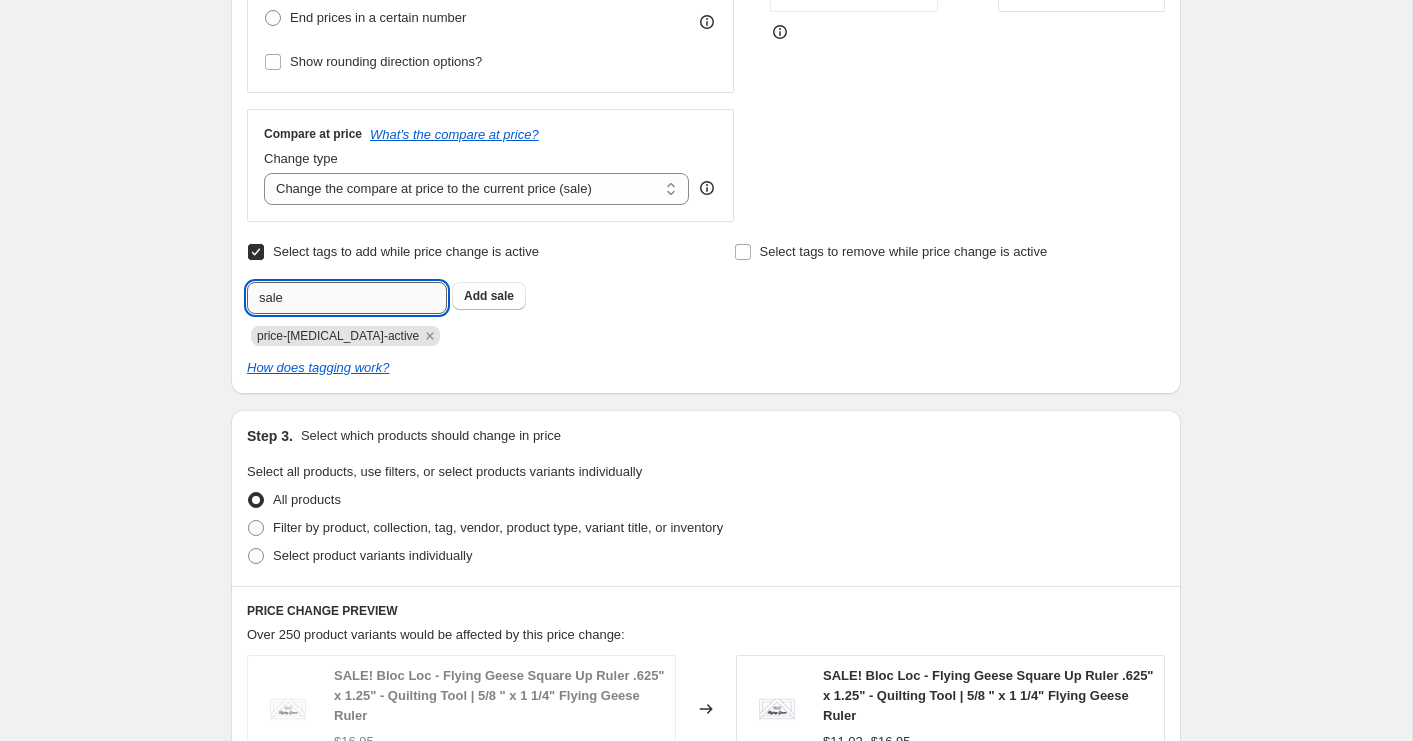 type on "sale" 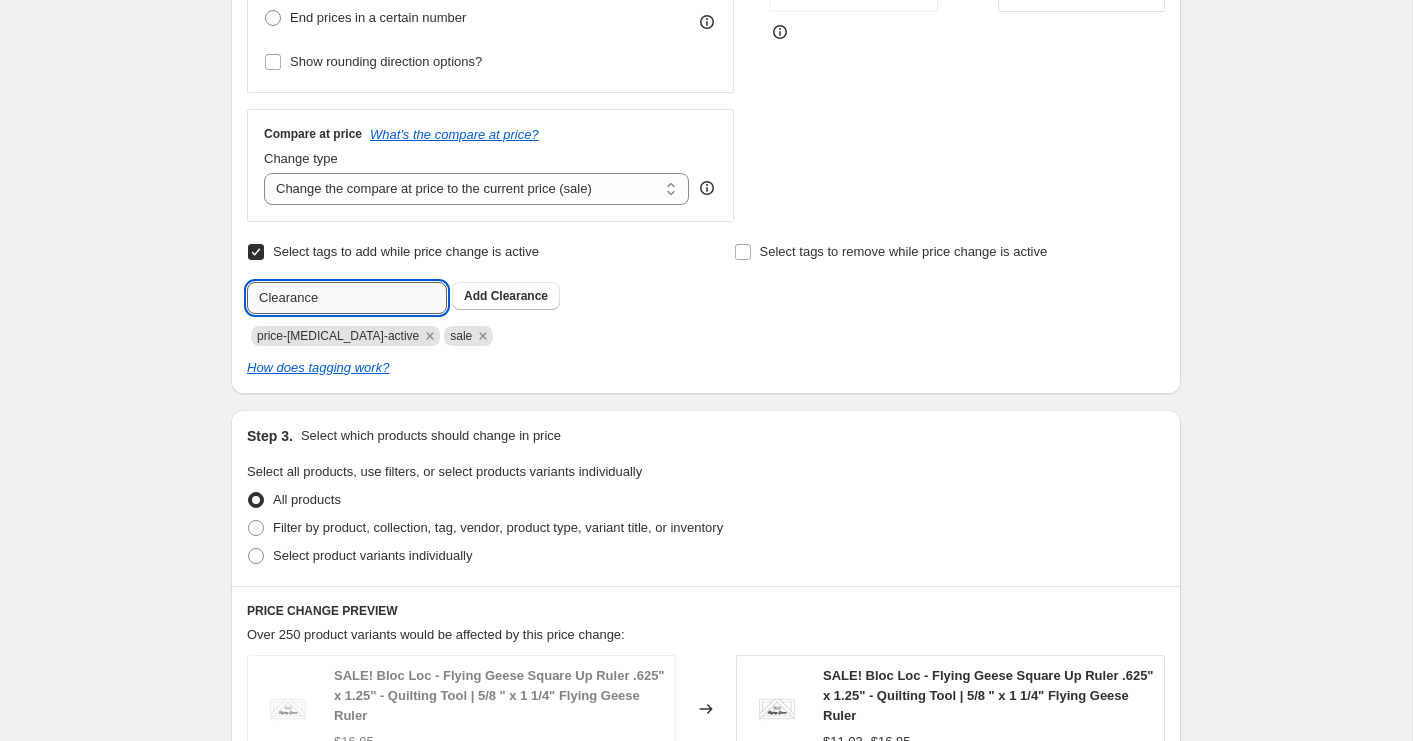 type on "Clearance" 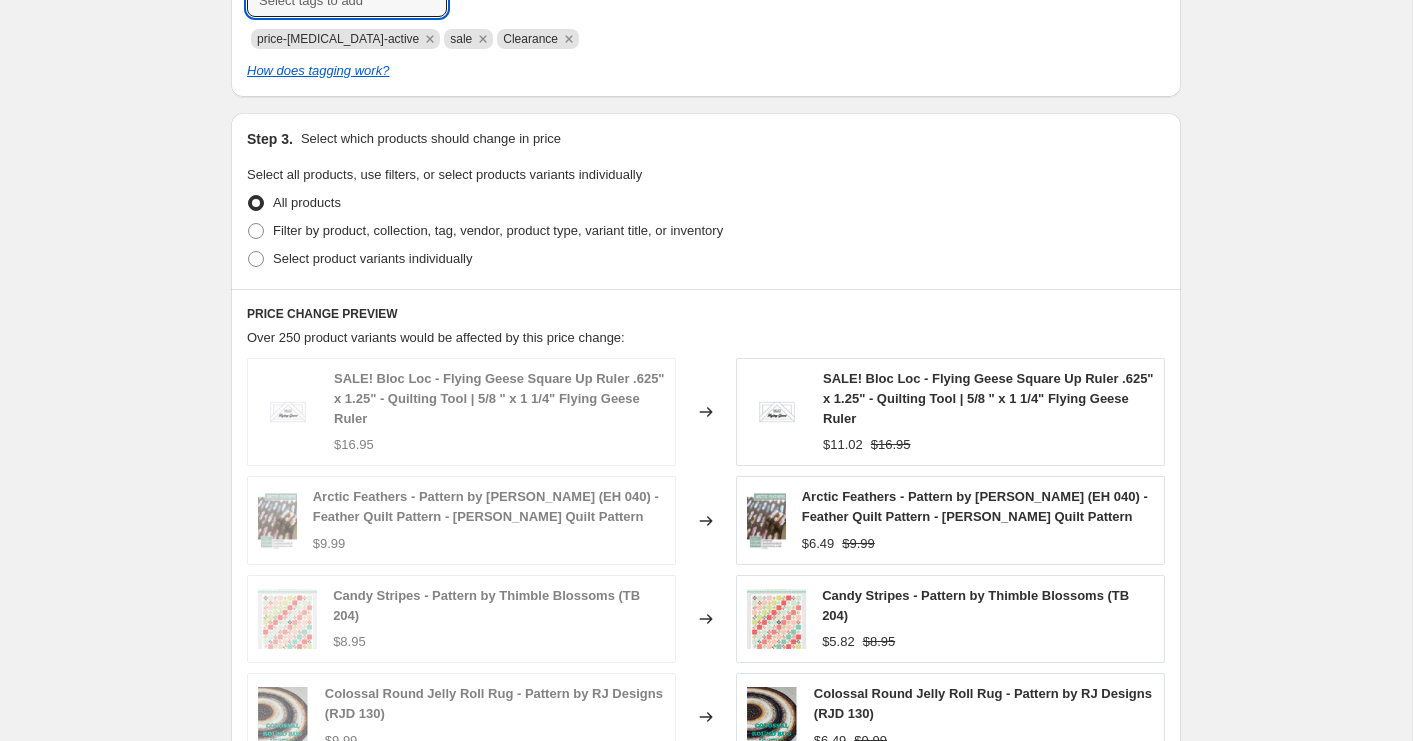 scroll, scrollTop: 944, scrollLeft: 0, axis: vertical 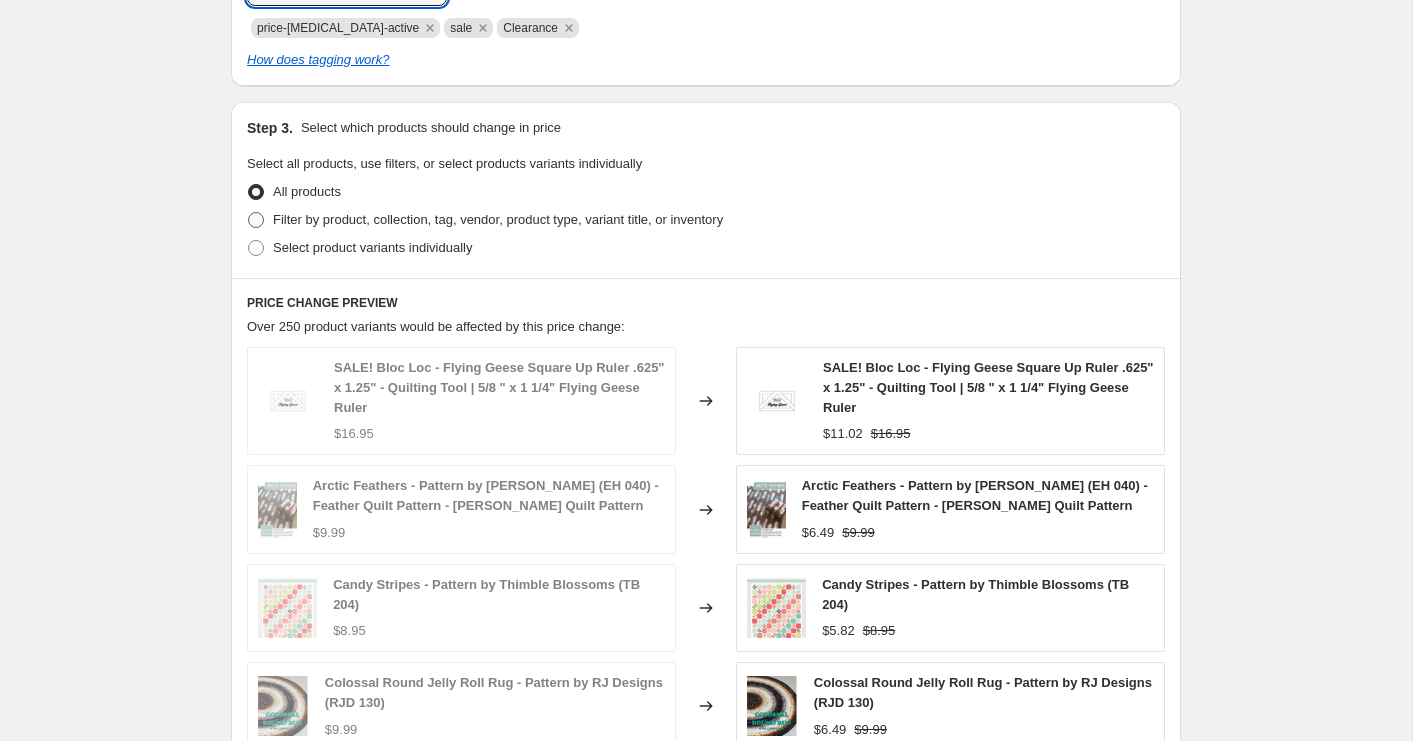 click at bounding box center (256, 220) 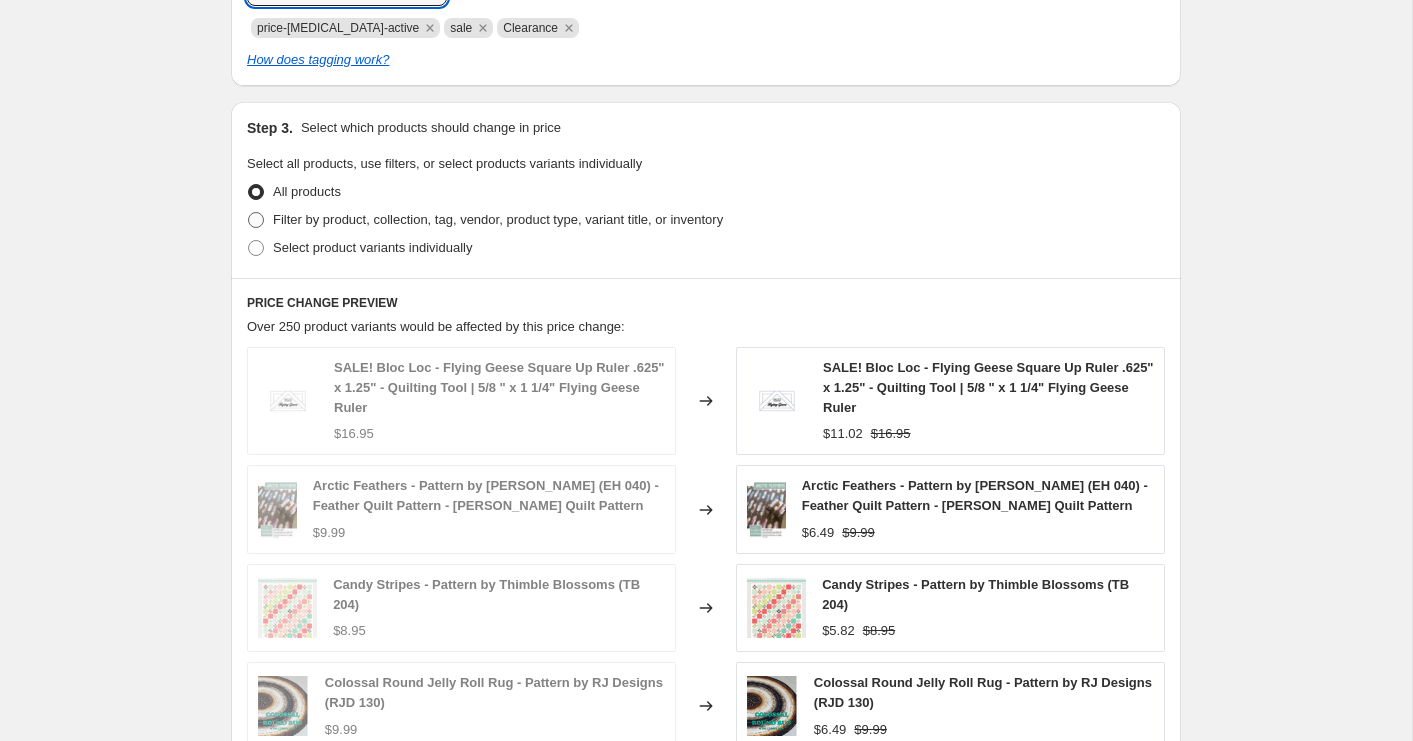 radio on "true" 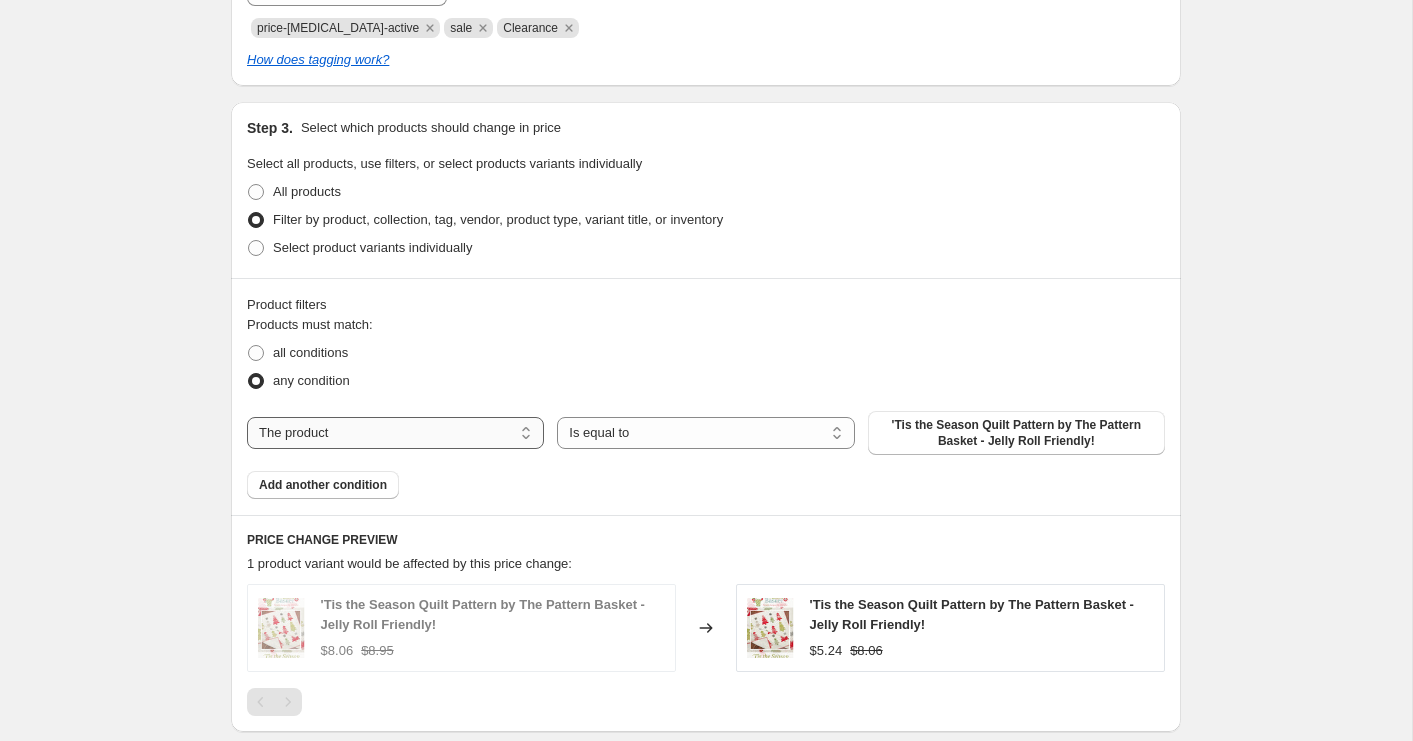 click on "The product The product's collection The product's tag The product's vendor The product's type The product's status The variant's title Inventory quantity" at bounding box center [395, 433] 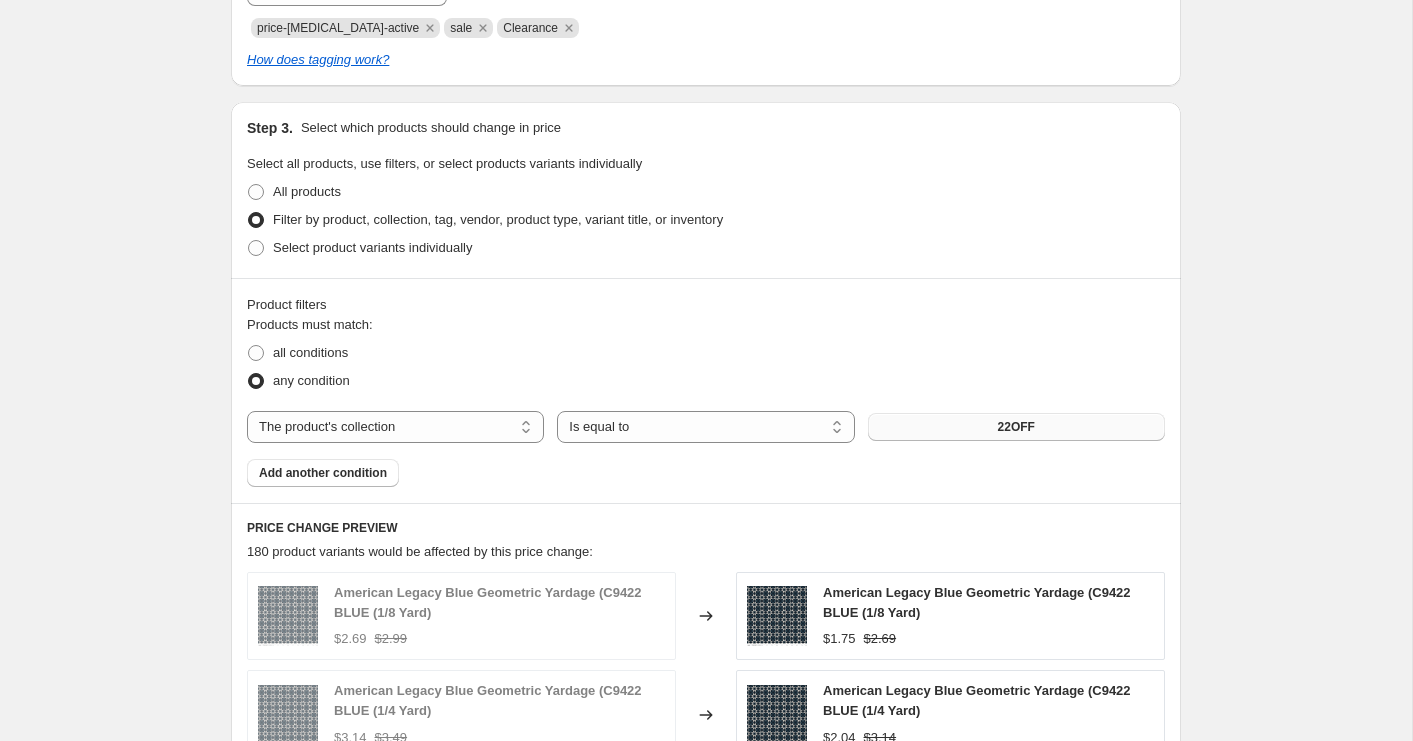 click on "22OFF" at bounding box center [1016, 427] 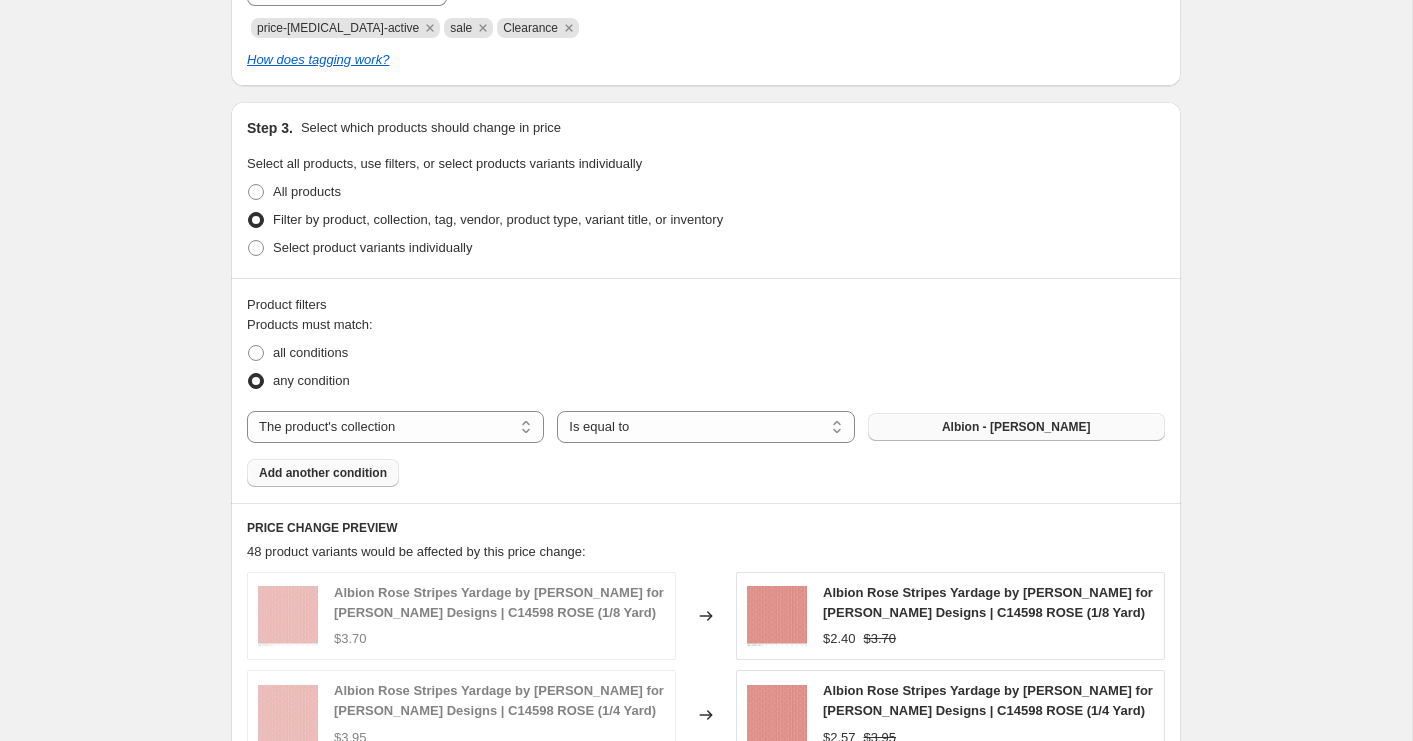 click on "Add another condition" at bounding box center [323, 473] 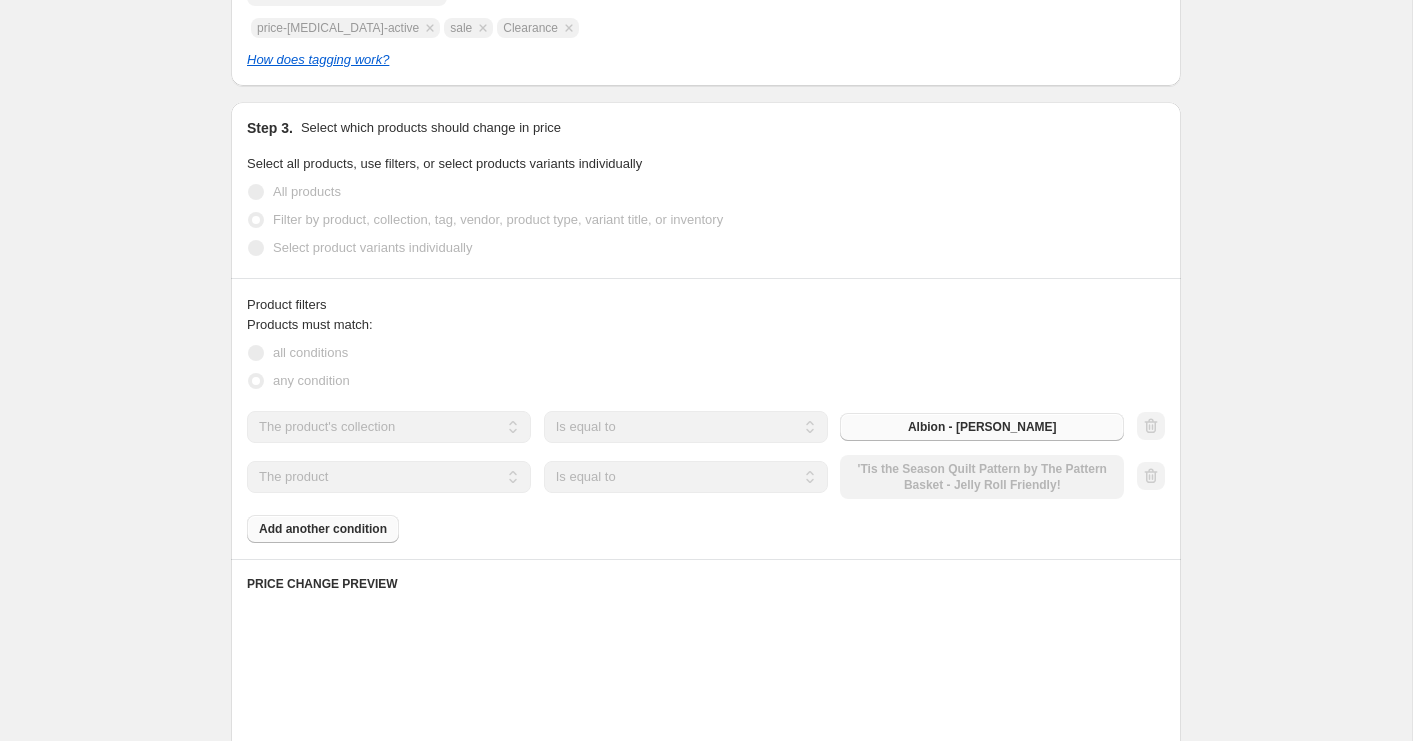 click on "The product The product's collection The product's tag The product's vendor The product's type The product's status The variant's title Inventory quantity" at bounding box center [389, 477] 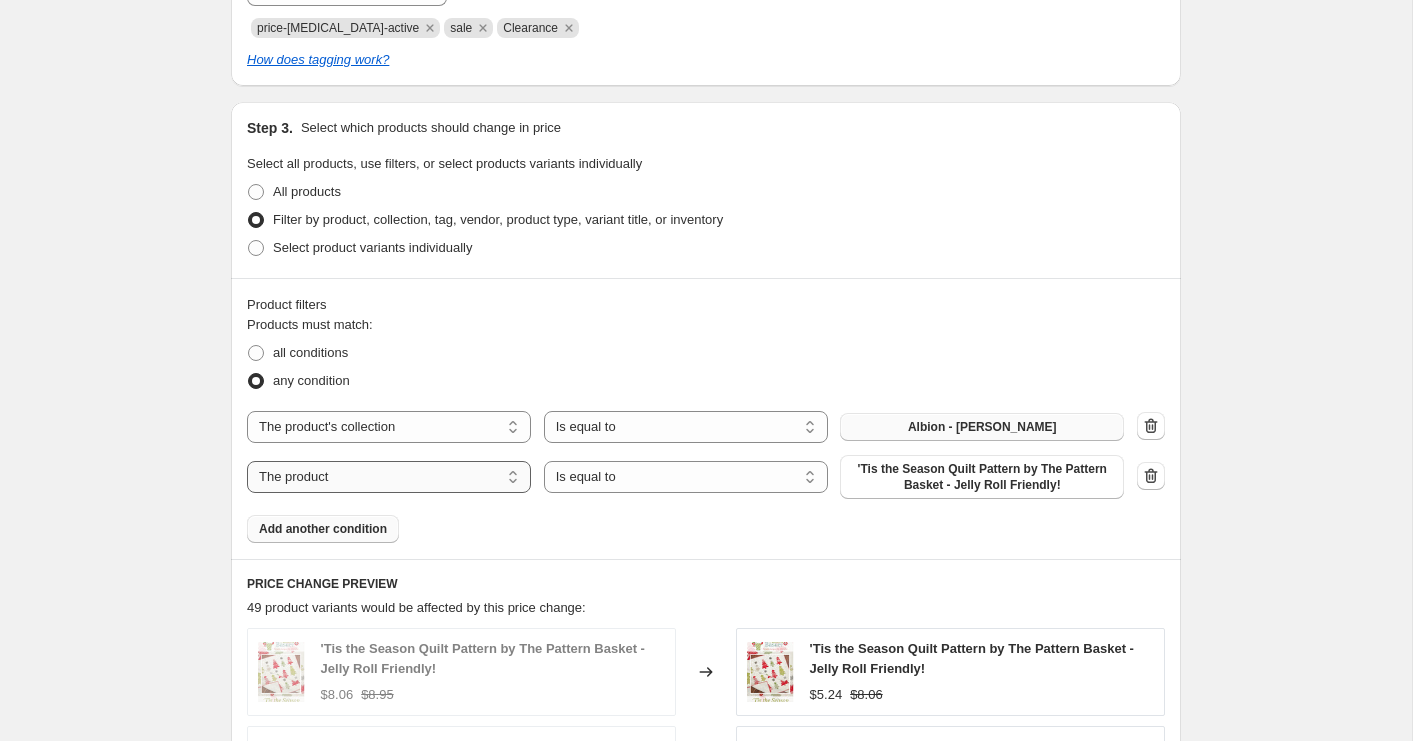 select on "collection" 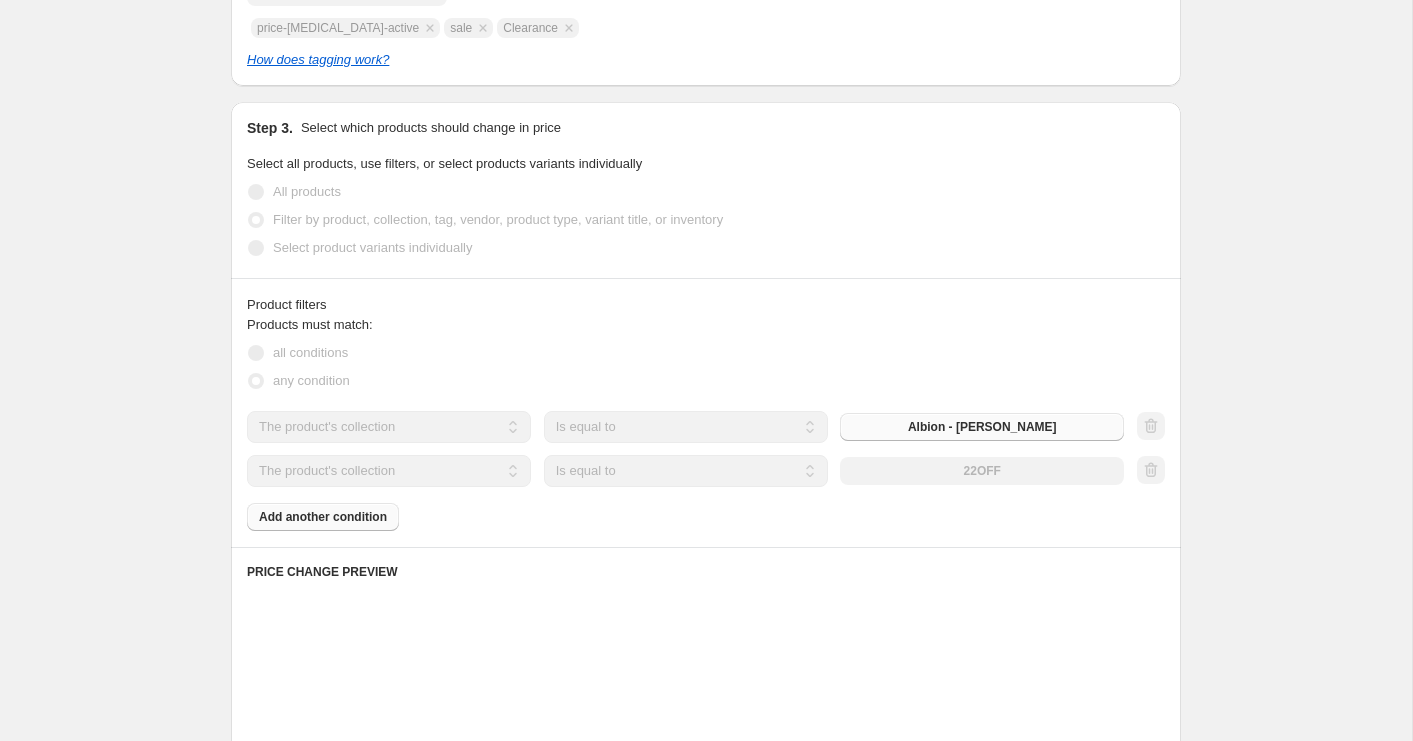click on "The product The product's collection The product's tag The product's vendor The product's type The product's status The variant's title Inventory quantity The product's collection Is equal to Is not equal to Is equal to 22OFF" at bounding box center (685, 471) 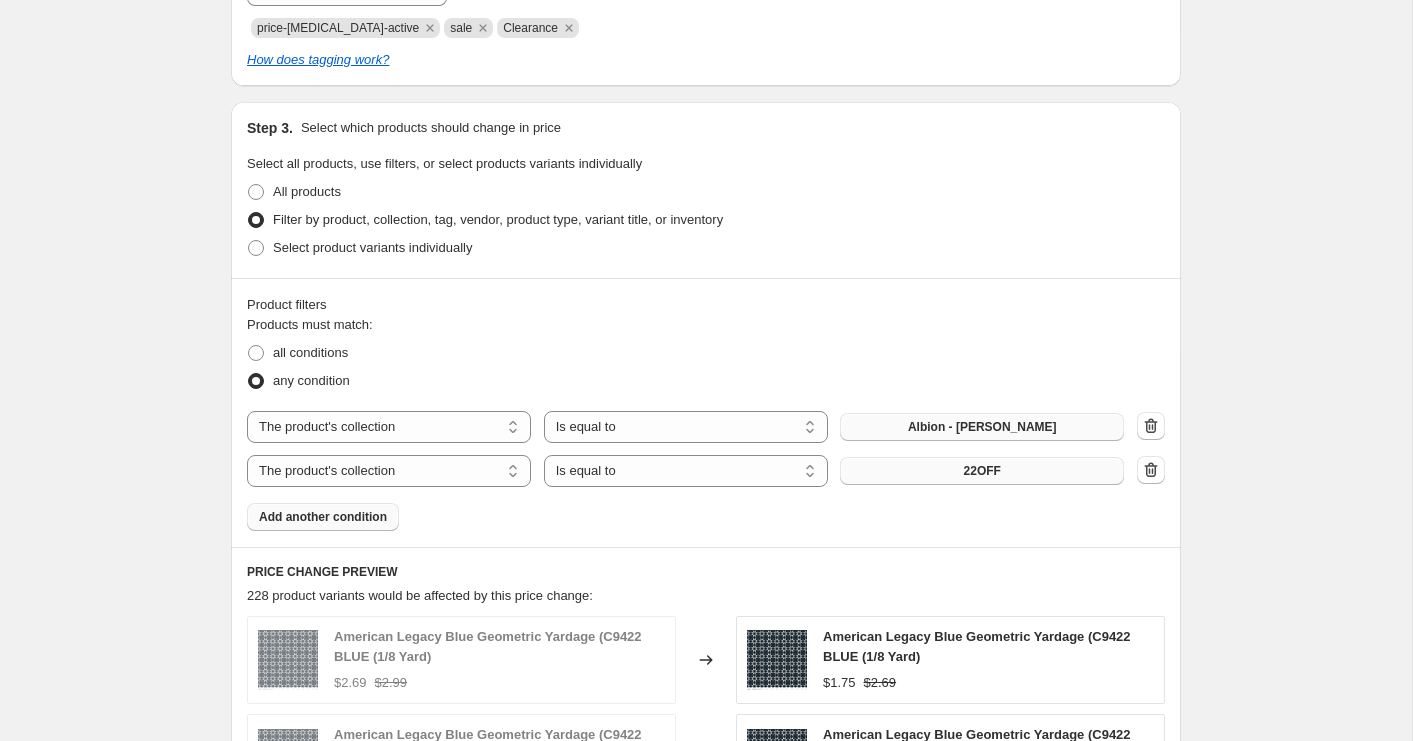click on "22OFF" at bounding box center (982, 471) 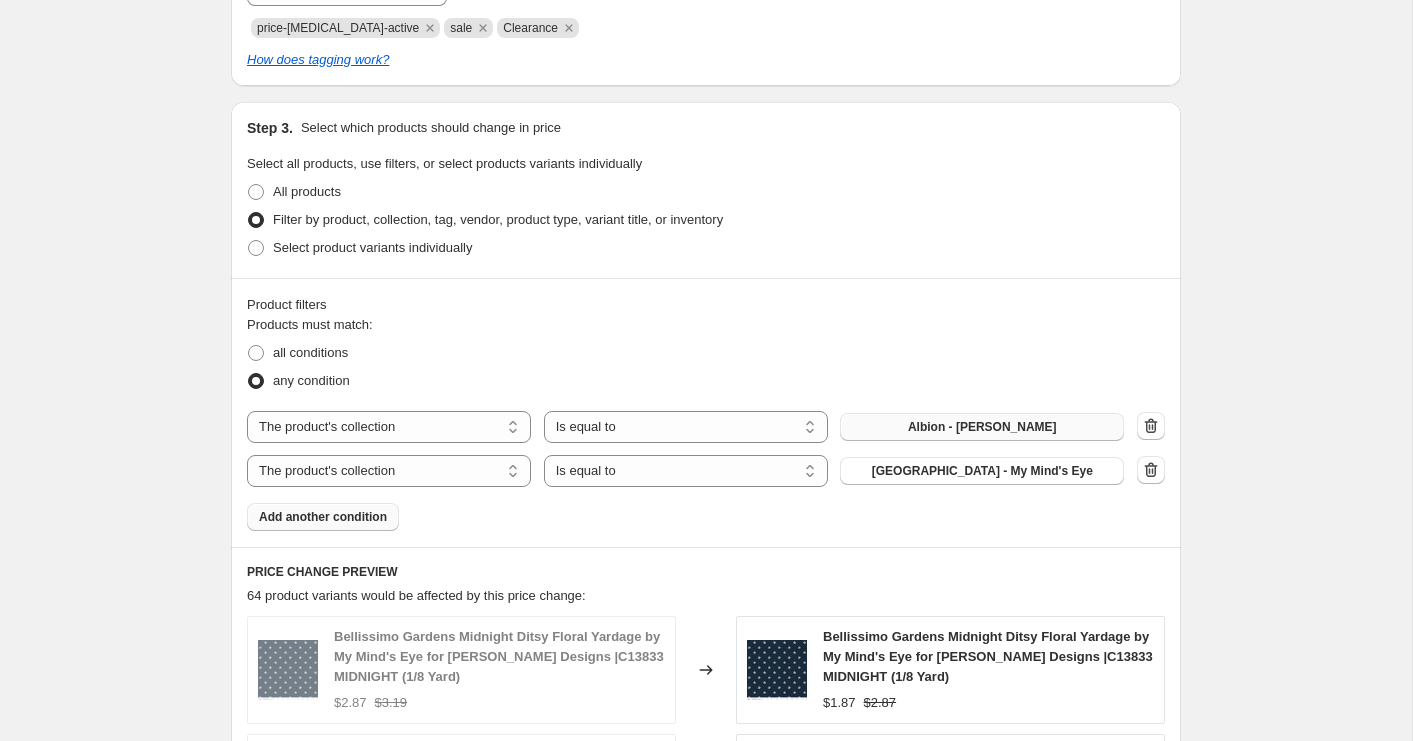 click on "Add another condition" at bounding box center [323, 517] 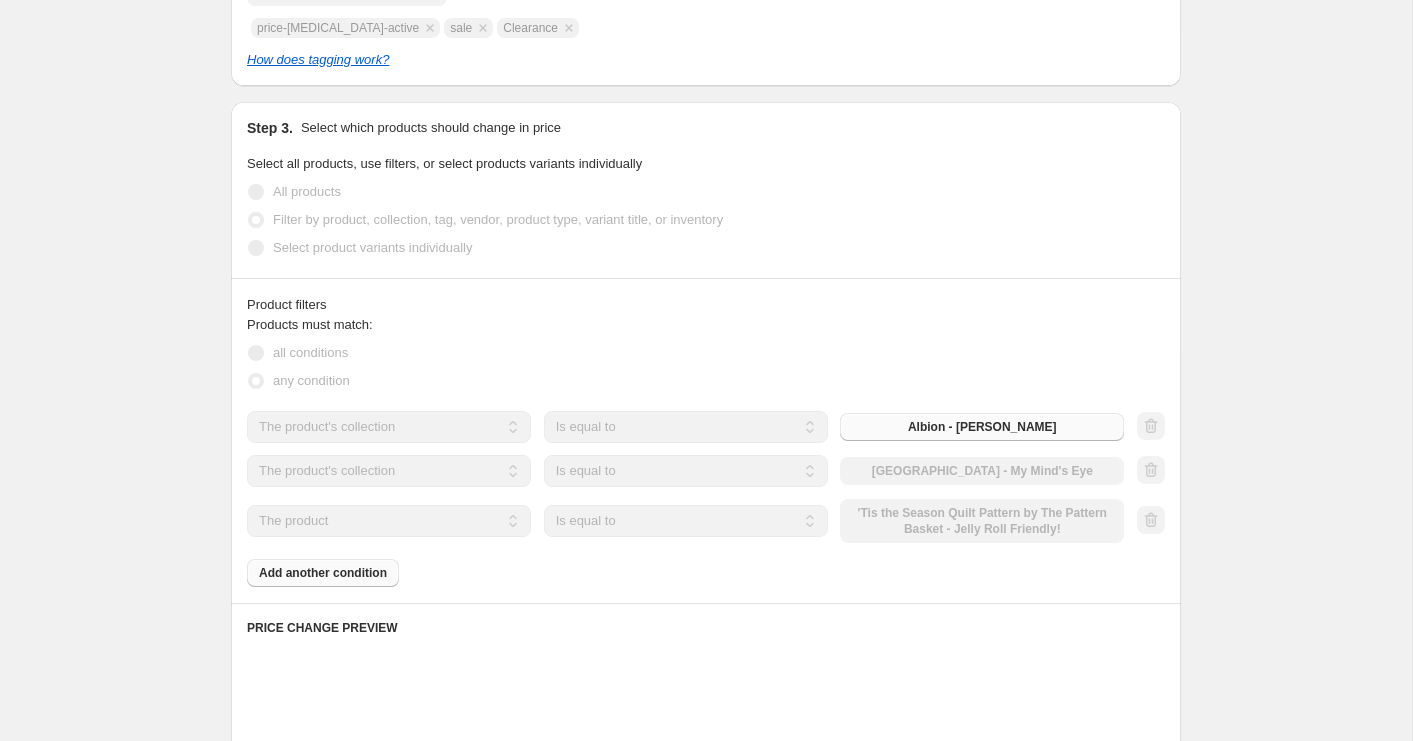 click on "The product The product's collection The product's tag The product's vendor The product's type The product's status The variant's title Inventory quantity" at bounding box center (389, 521) 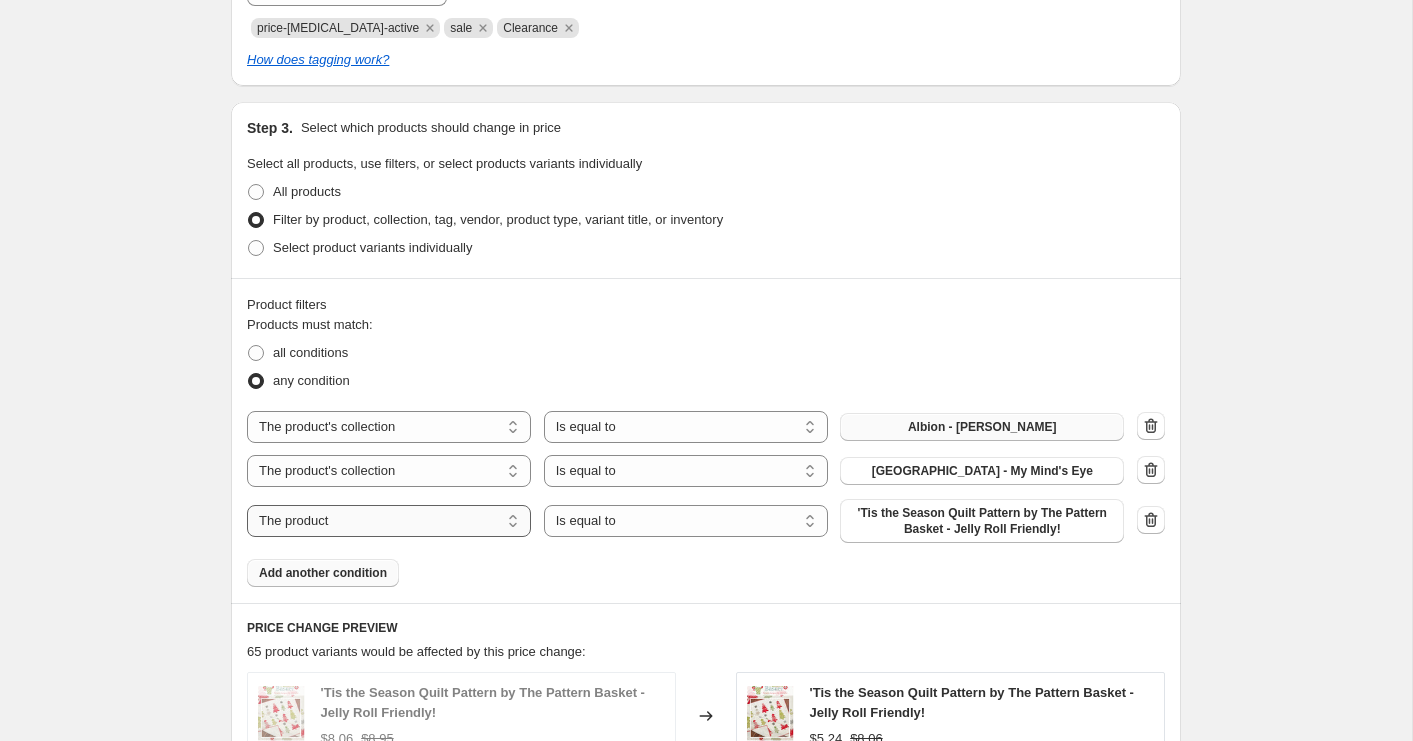 select on "collection" 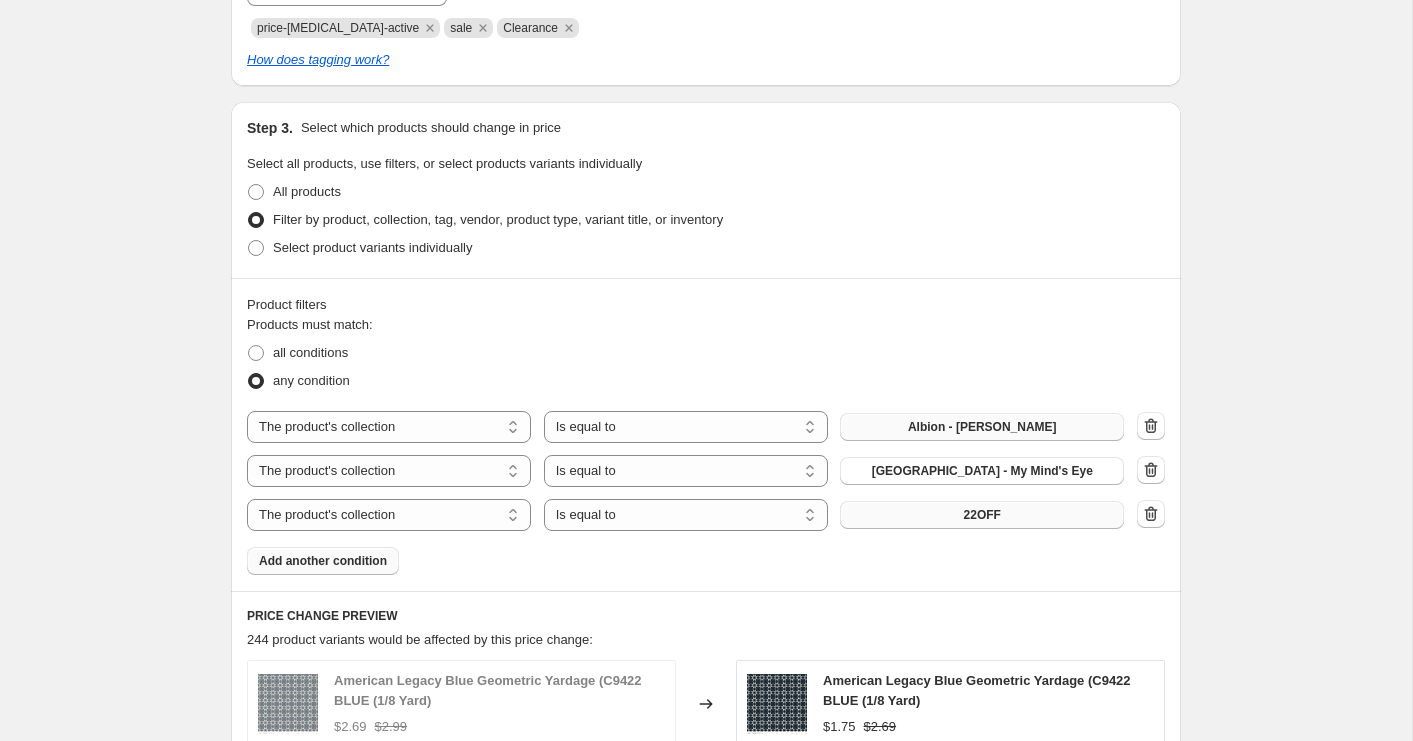 click on "22OFF" at bounding box center (982, 515) 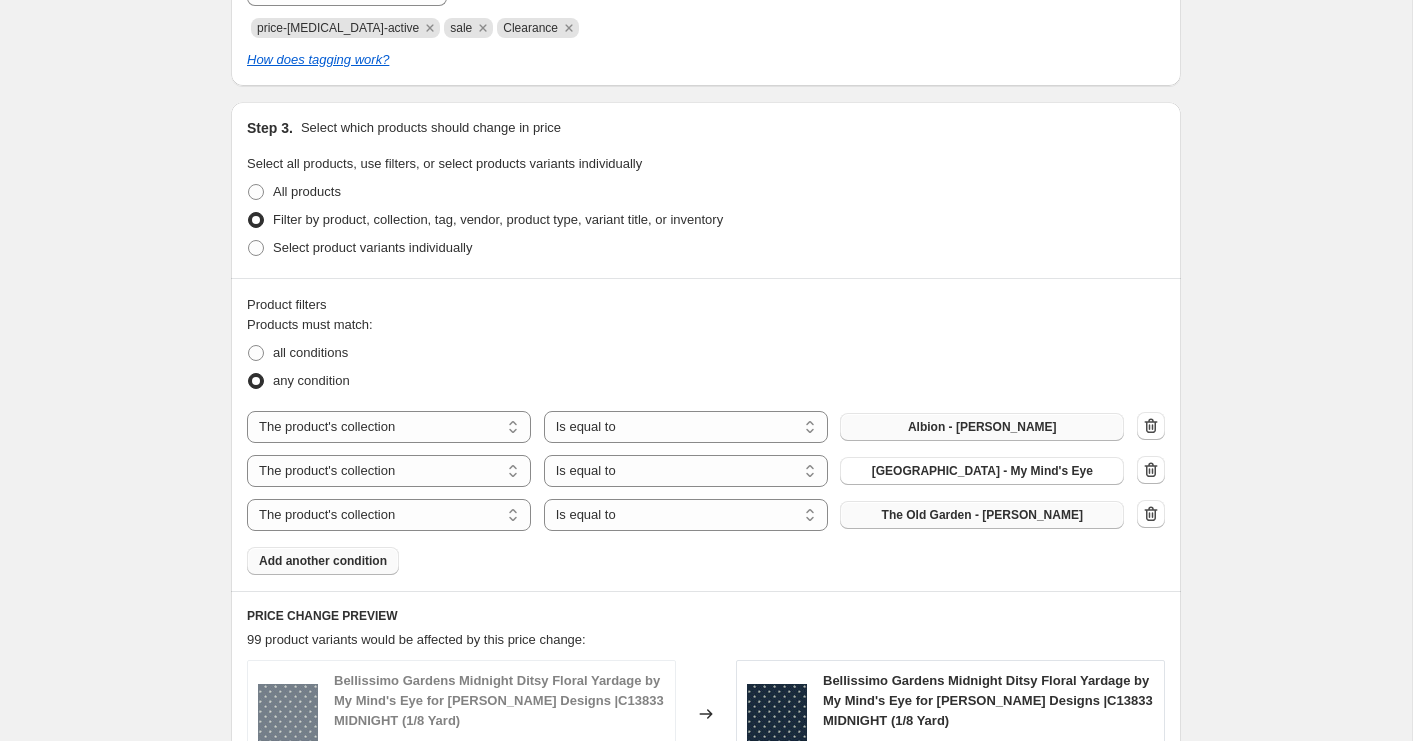 click on "Add another condition" at bounding box center (323, 561) 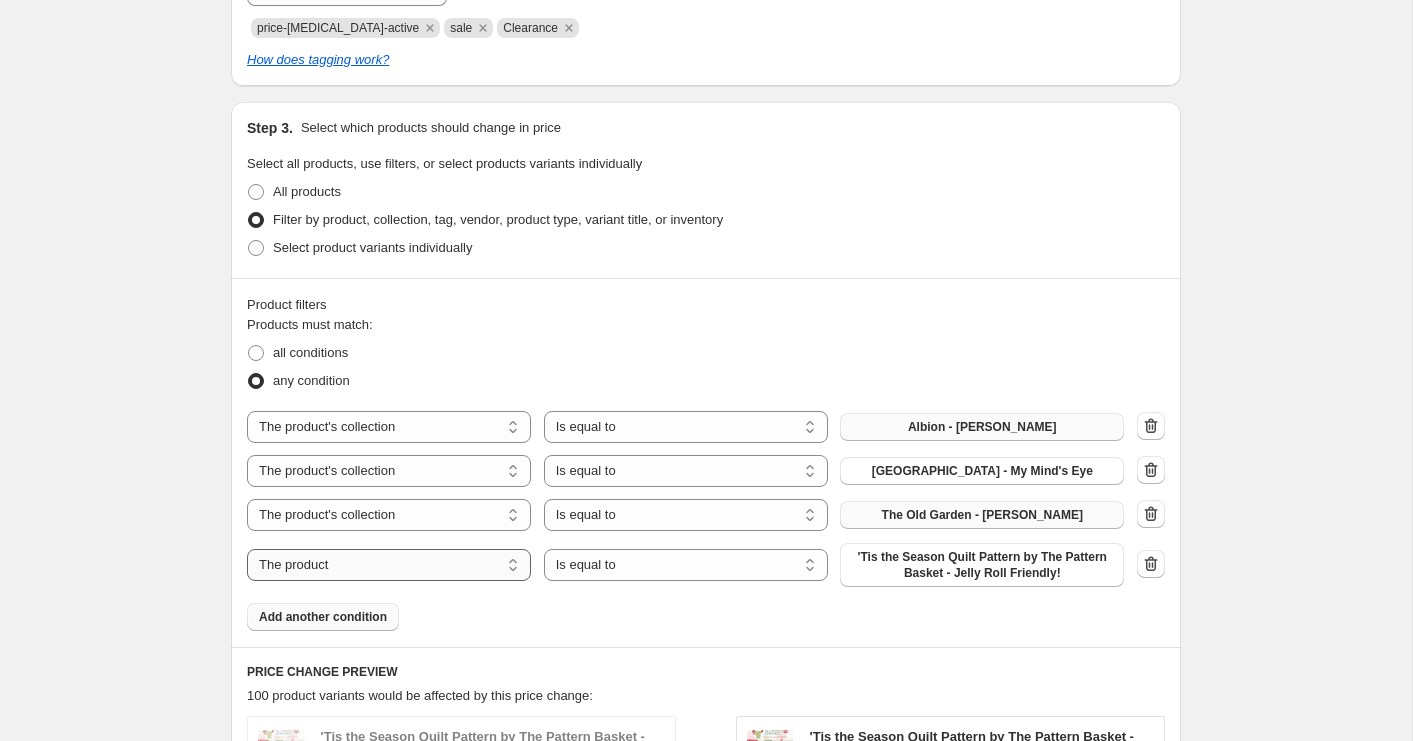 click on "The product The product's collection The product's tag The product's vendor The product's type The product's status The variant's title Inventory quantity" at bounding box center (389, 565) 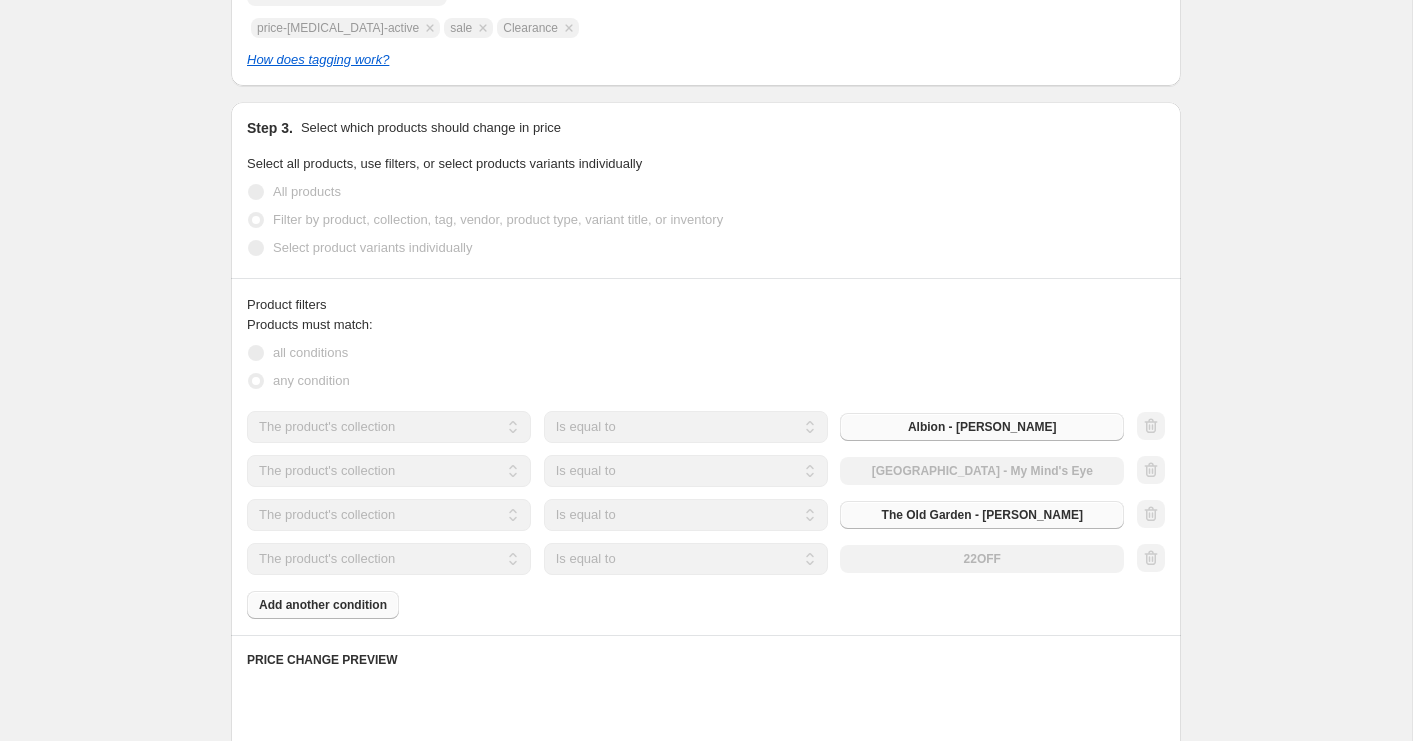 click on "The product The product's collection The product's tag The product's vendor The product's type The product's status The variant's title Inventory quantity The product's collection Is equal to Is not equal to Is equal to 22OFF" at bounding box center [685, 559] 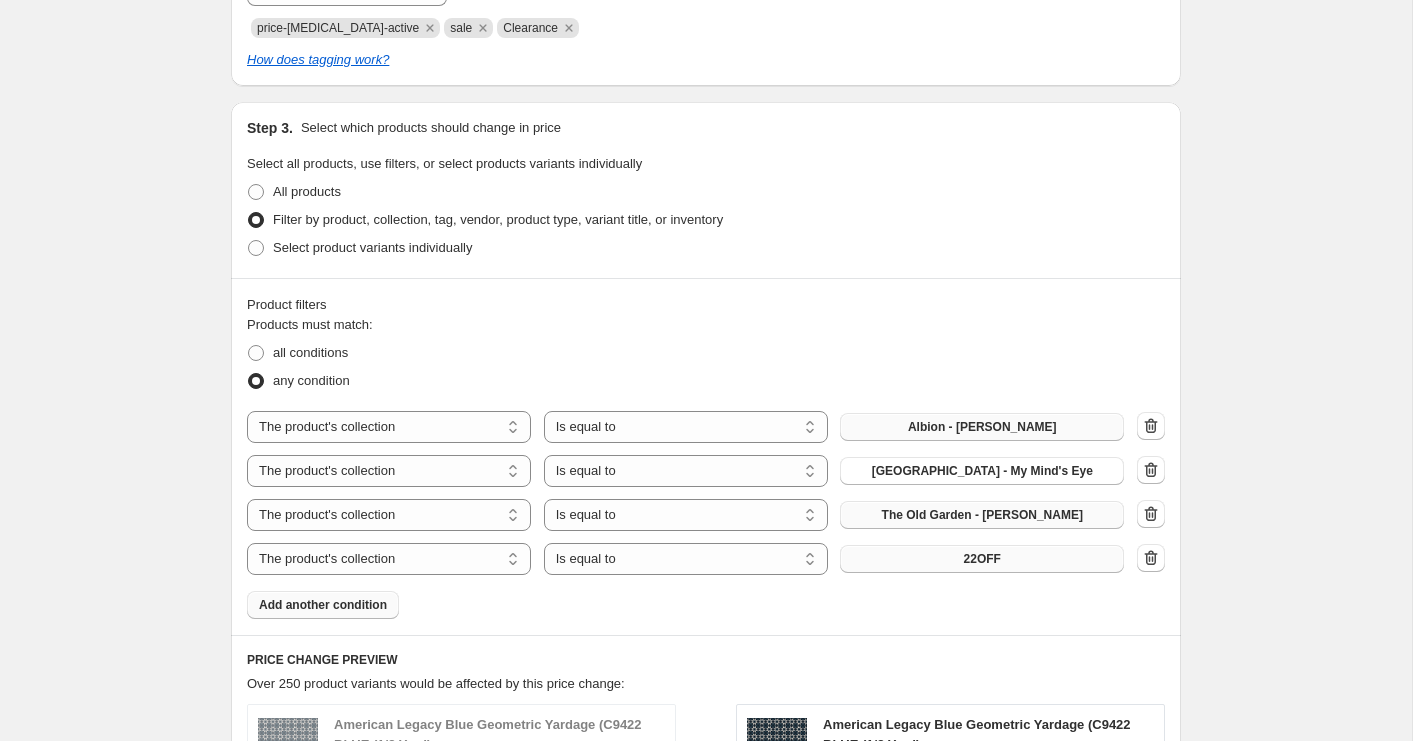 click on "22OFF" at bounding box center (982, 559) 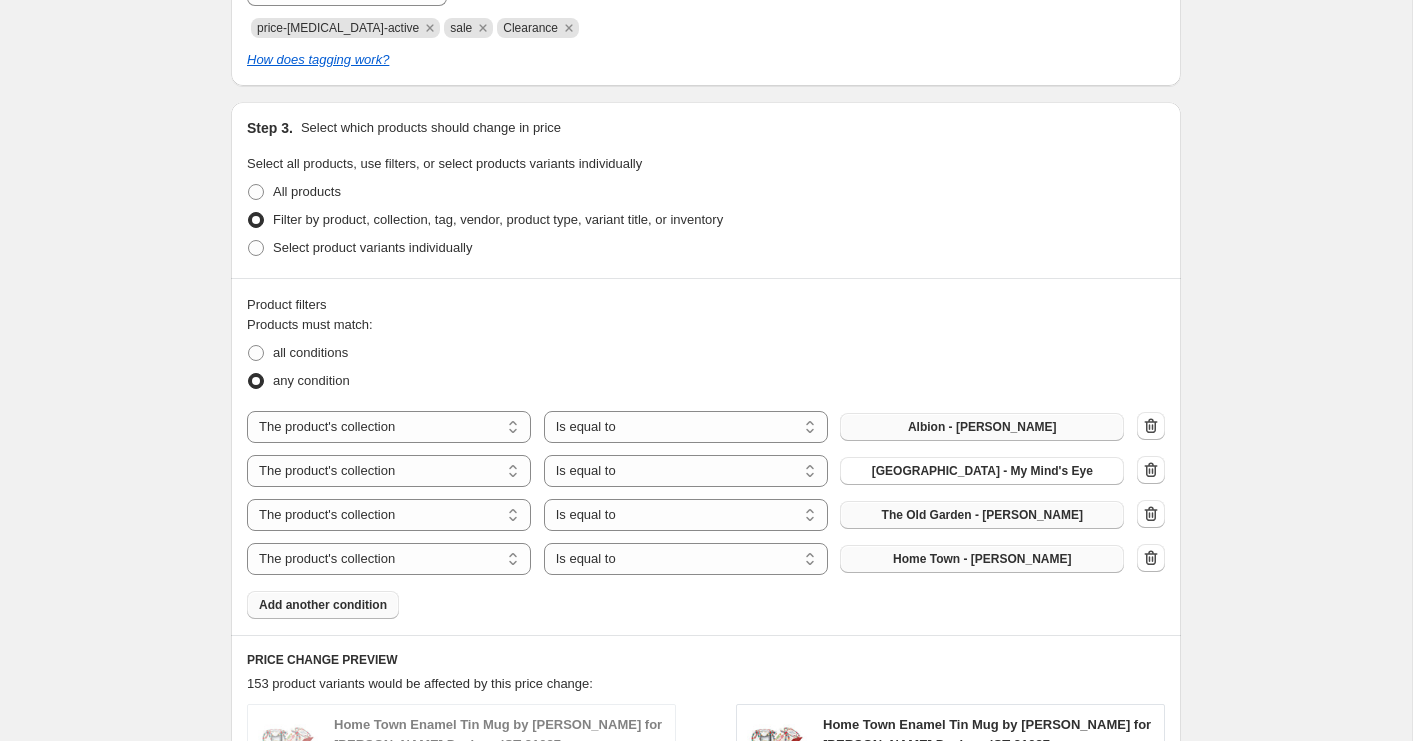 click on "Add another condition" at bounding box center (323, 605) 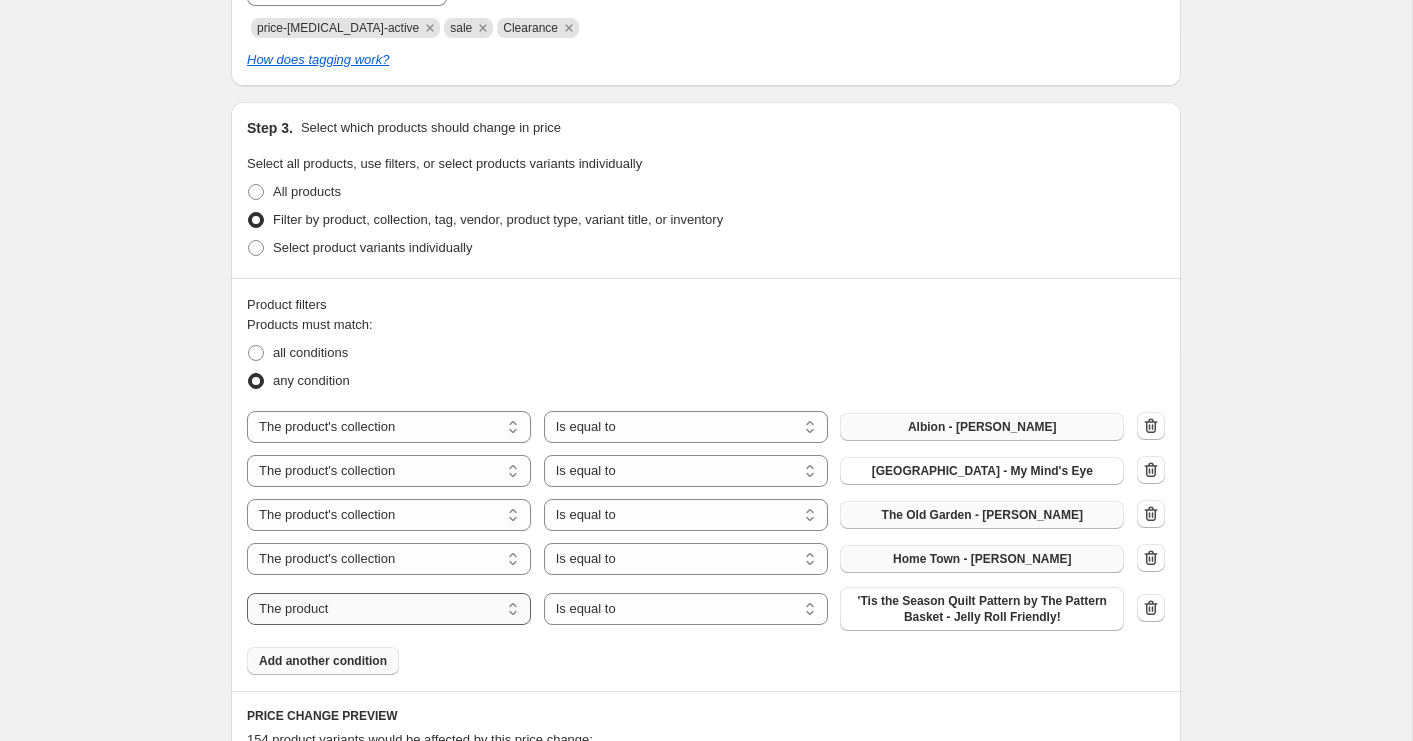 click on "The product The product's collection The product's tag The product's vendor The product's type The product's status The variant's title Inventory quantity" at bounding box center [389, 609] 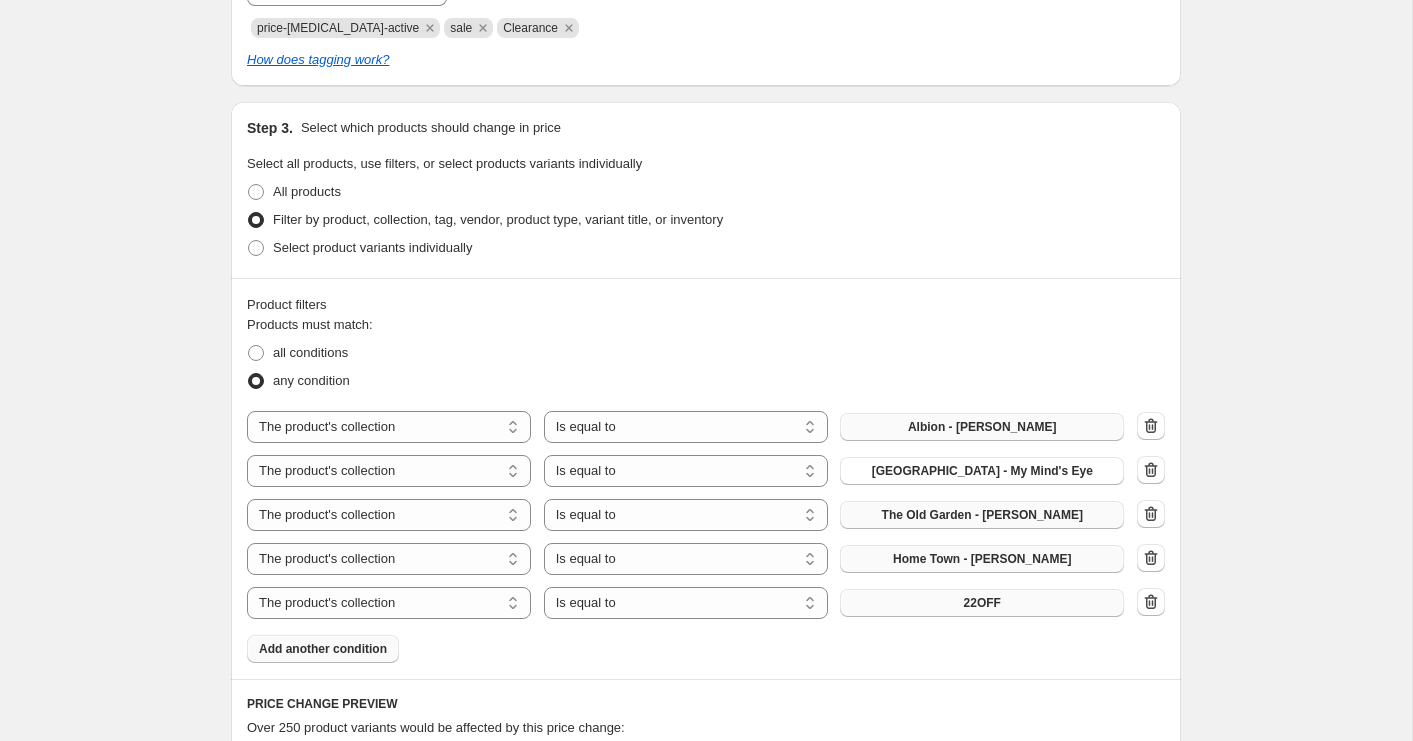 click on "22OFF" at bounding box center [982, 603] 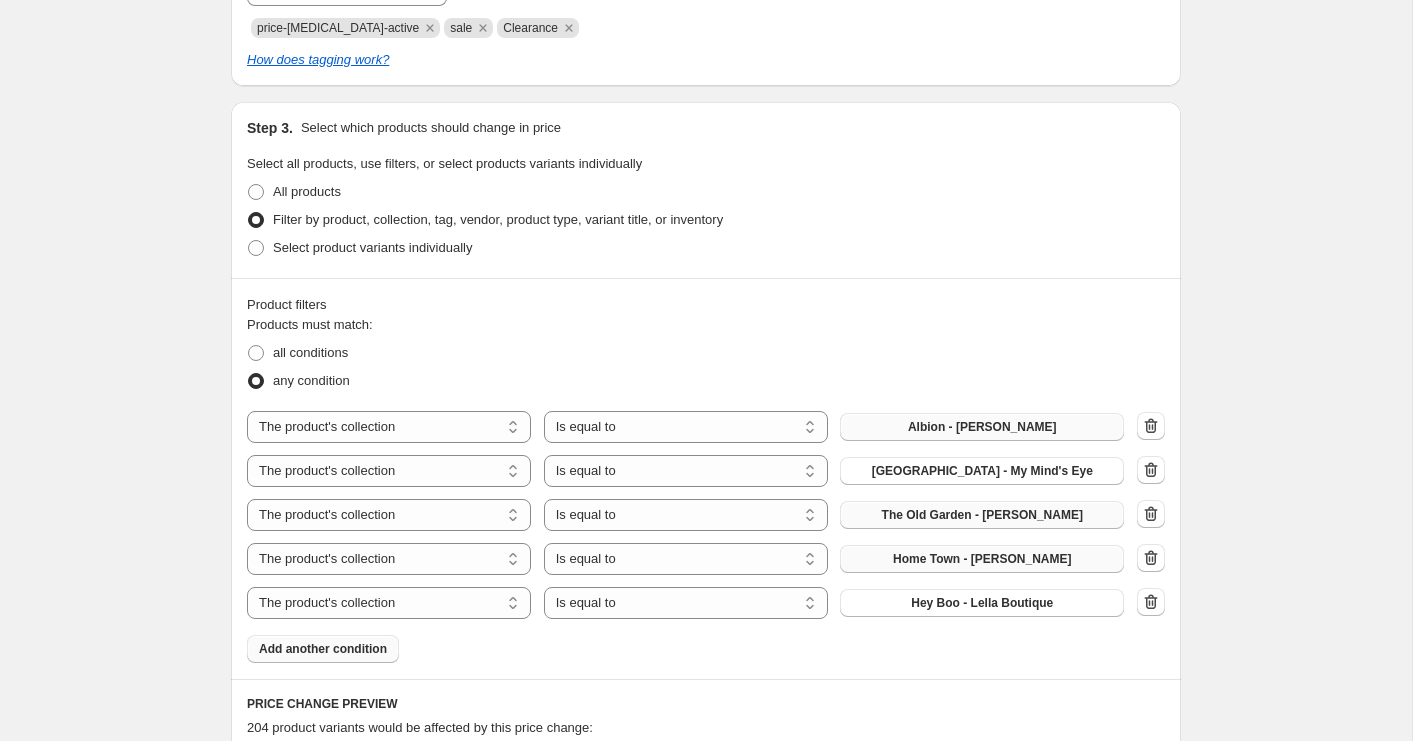 click on "Add another condition" at bounding box center (323, 649) 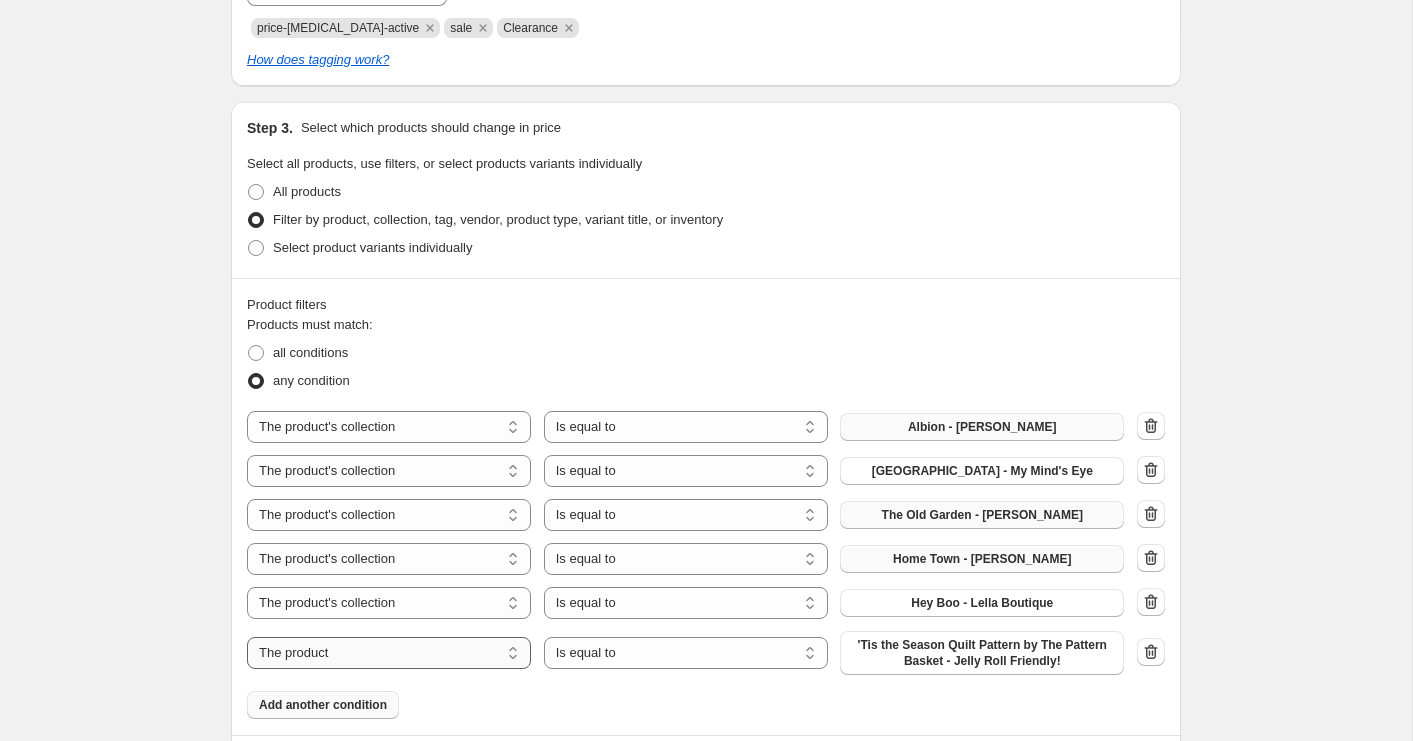 click on "The product The product's collection The product's tag The product's vendor The product's type The product's status The variant's title Inventory quantity" at bounding box center [389, 653] 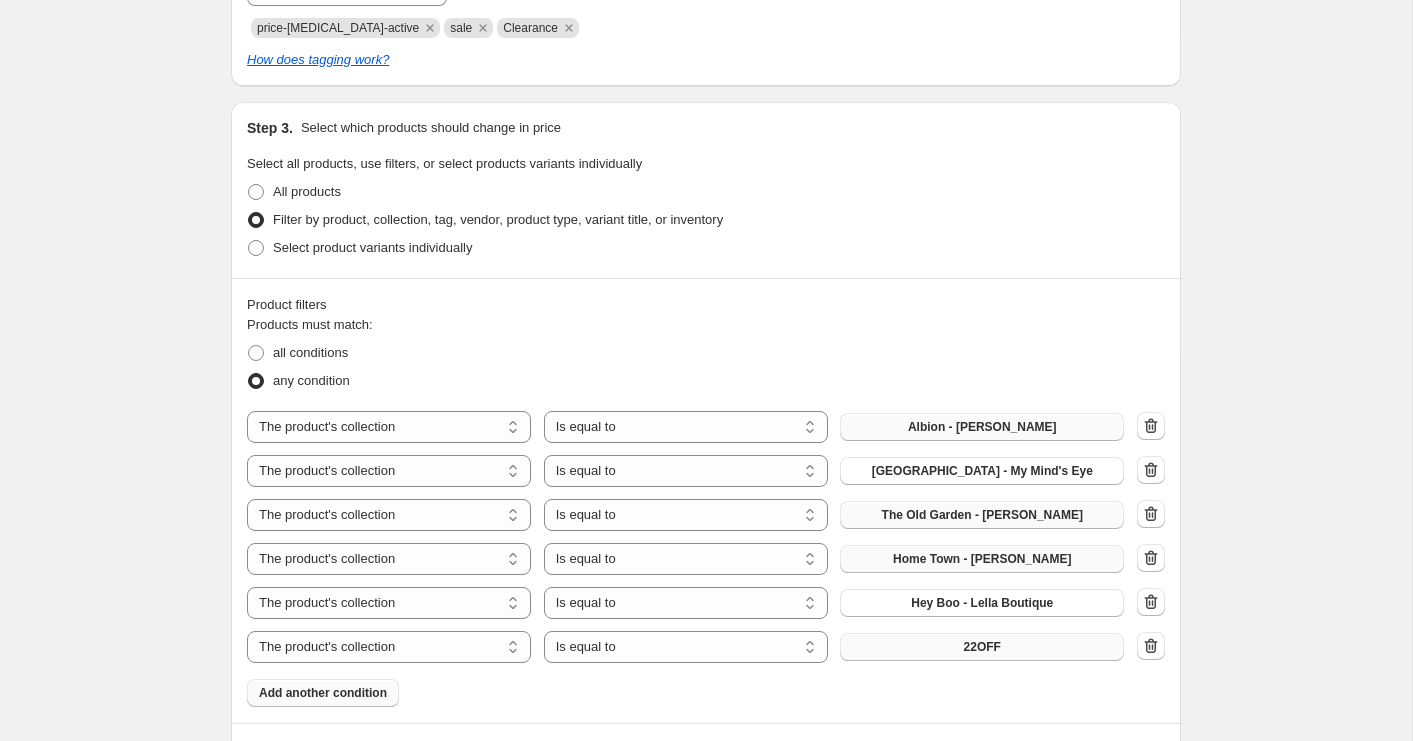click on "22OFF" at bounding box center [982, 647] 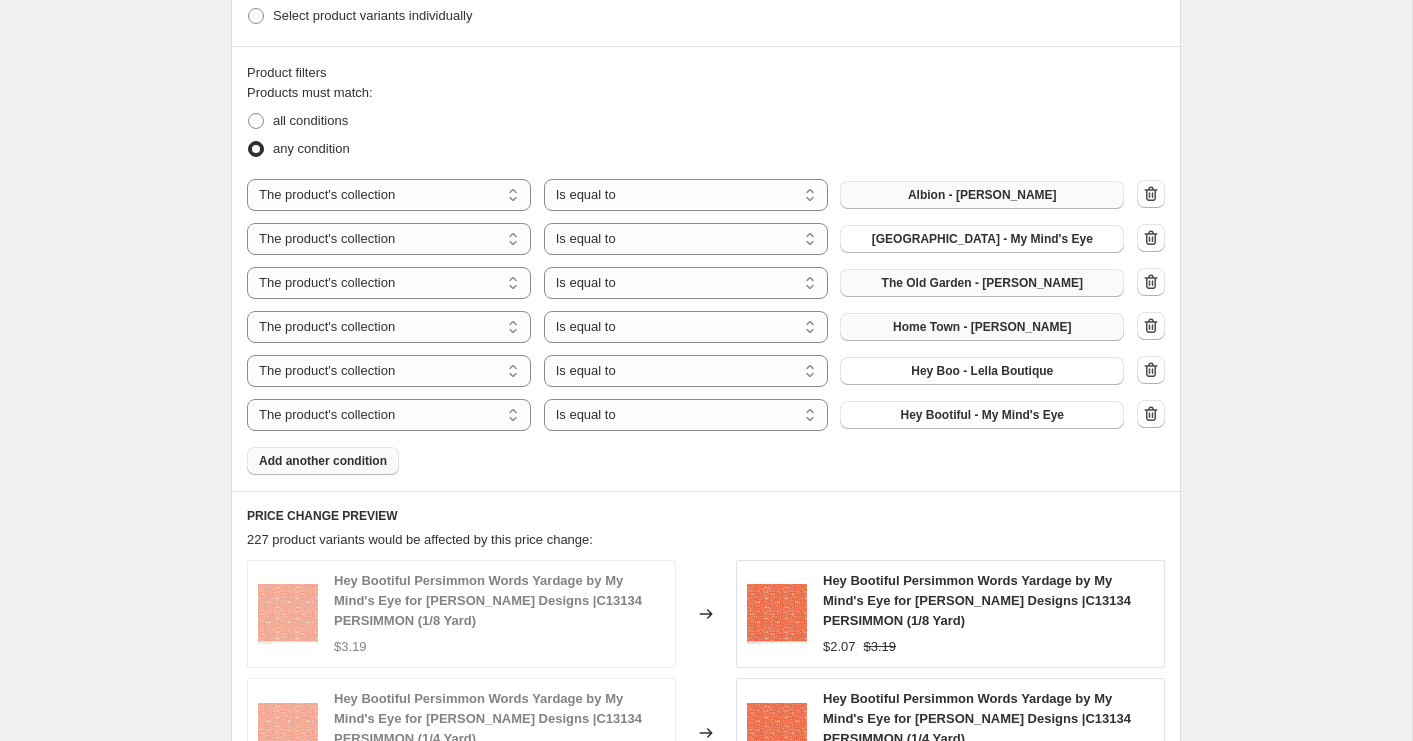 scroll, scrollTop: 1185, scrollLeft: 0, axis: vertical 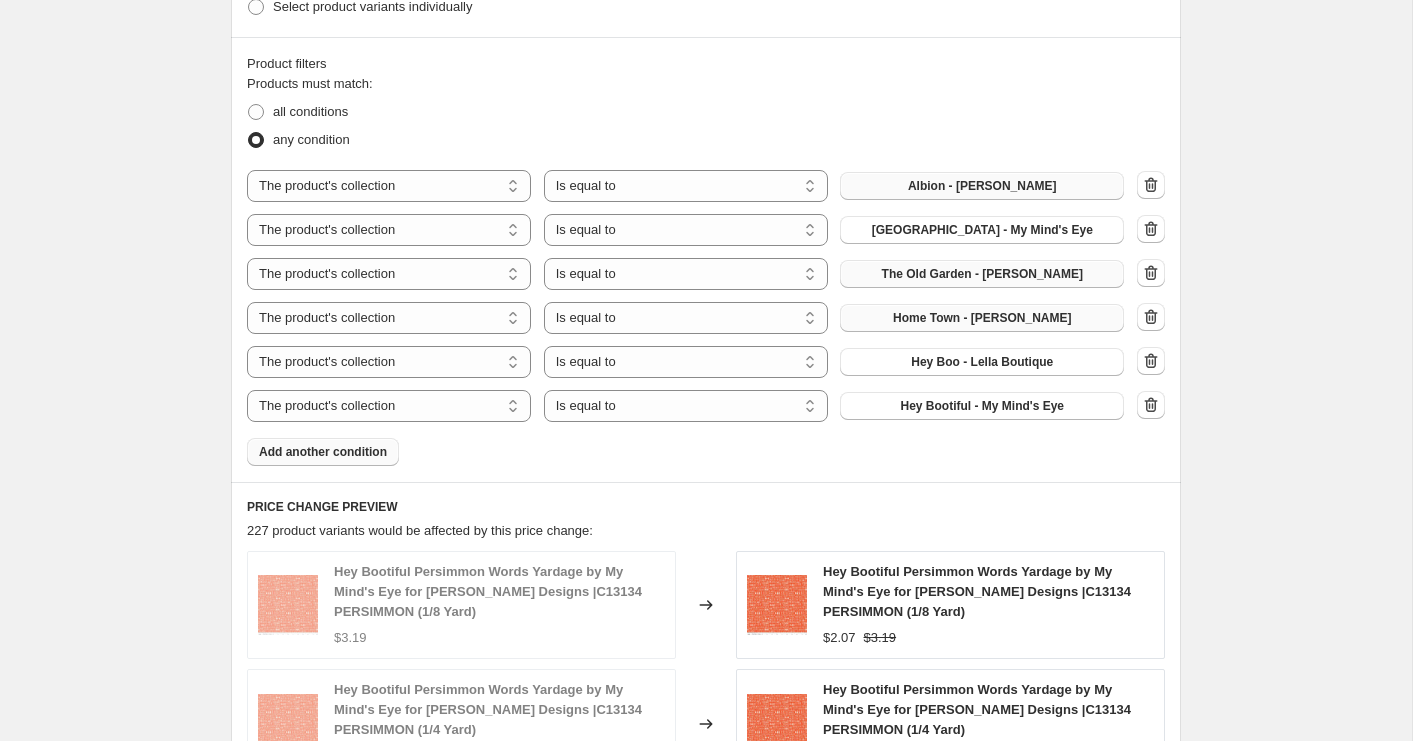 click on "Add another condition" at bounding box center (323, 452) 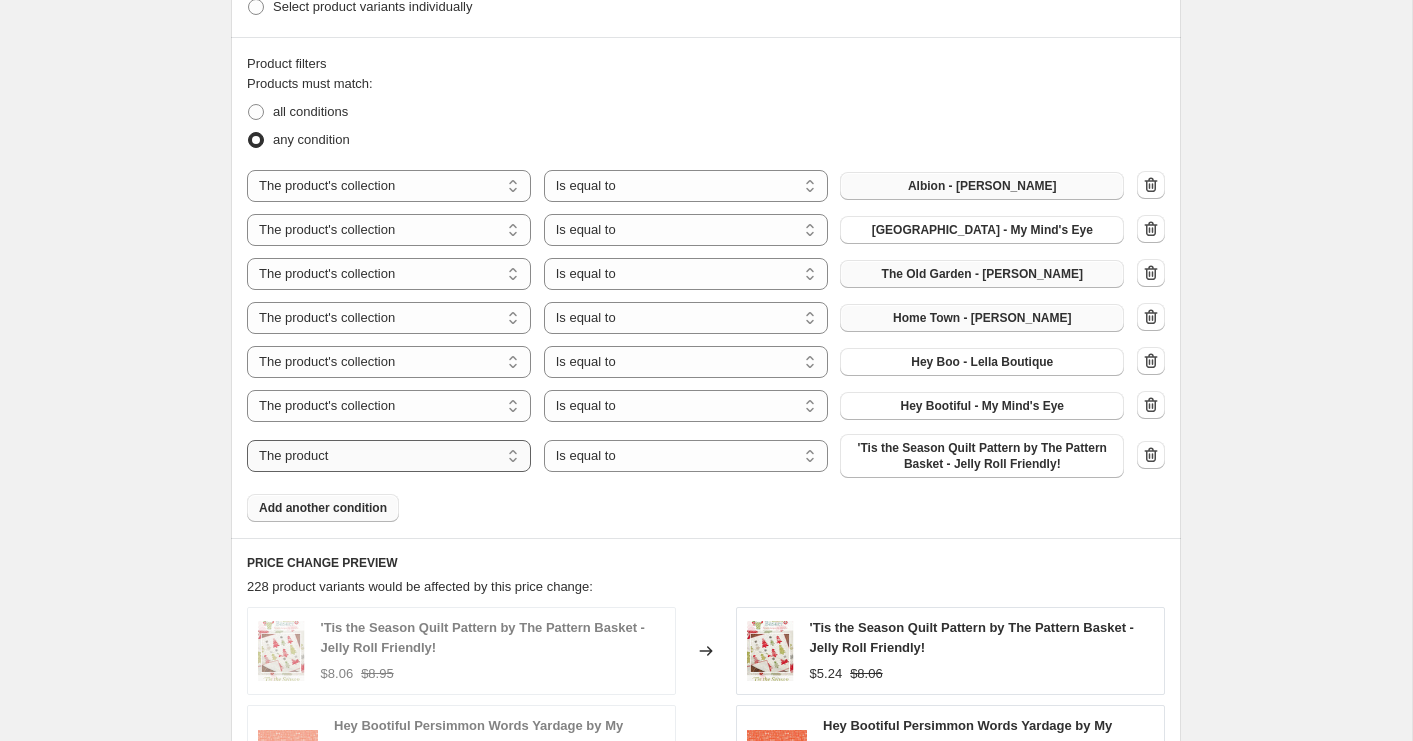click on "The product The product's collection The product's tag The product's vendor The product's type The product's status The variant's title Inventory quantity" at bounding box center [389, 456] 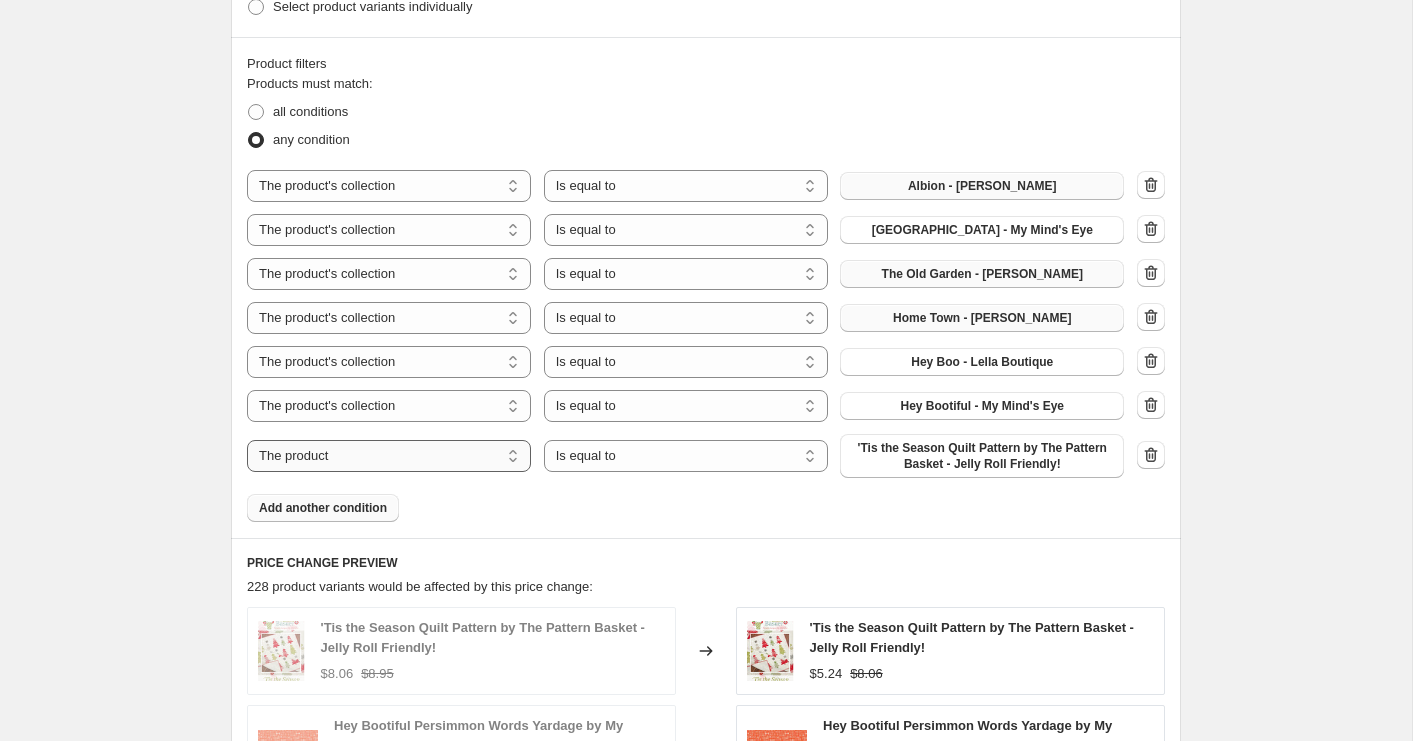 select on "collection" 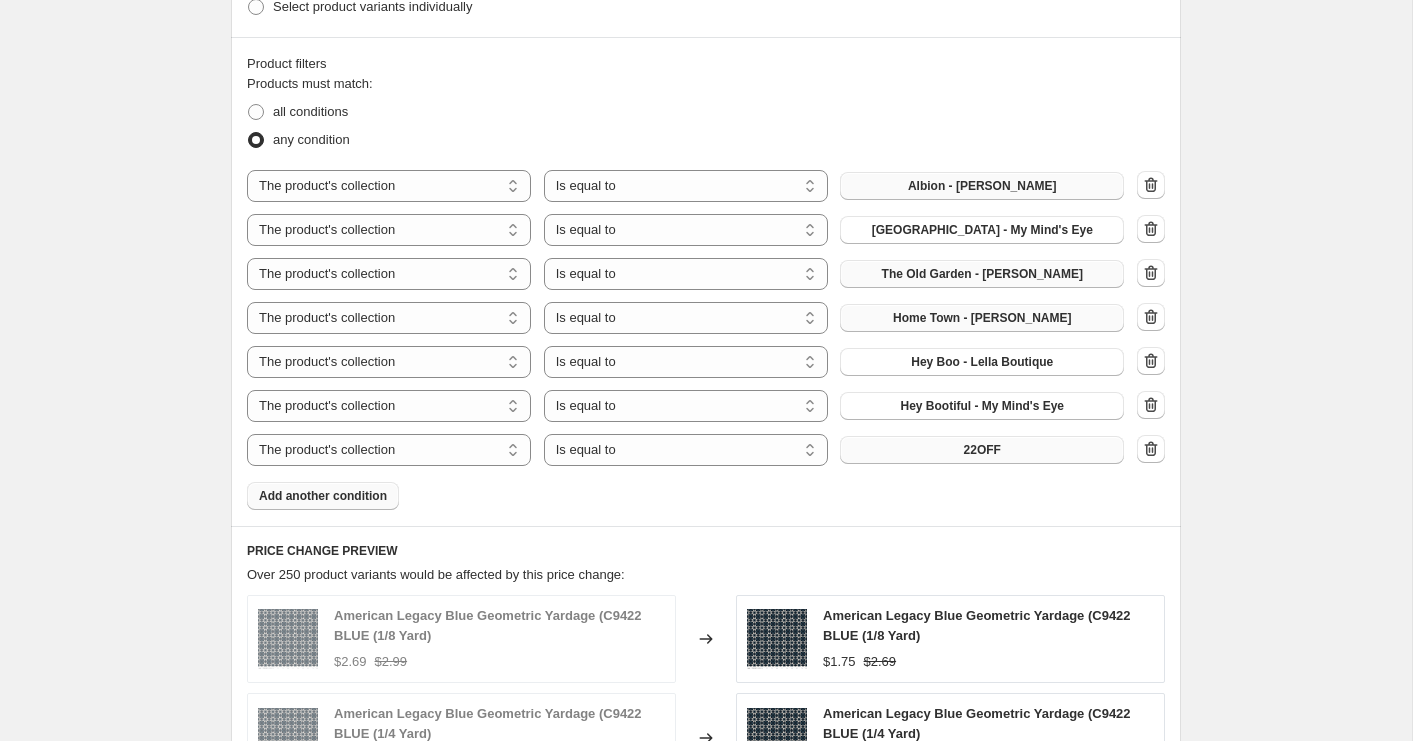 click on "22OFF" at bounding box center [982, 450] 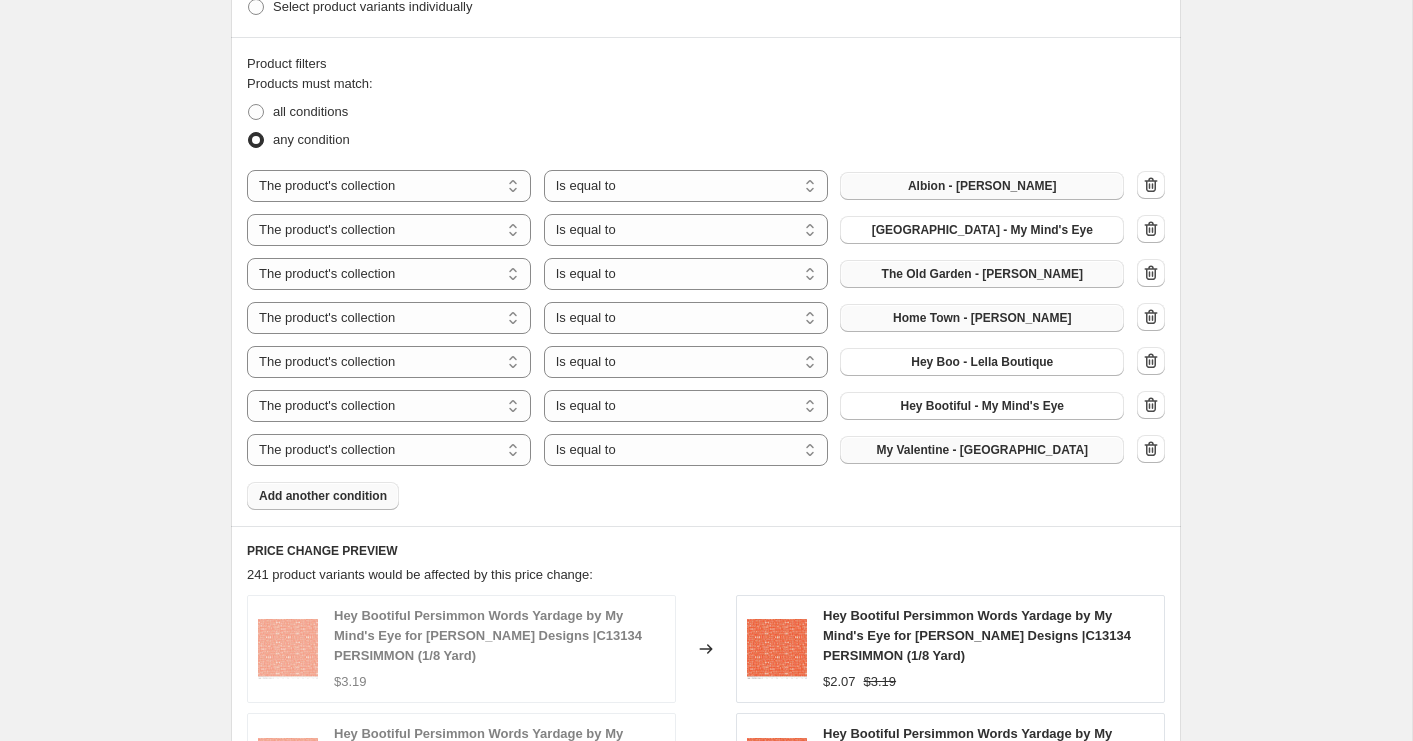 click on "Add another condition" at bounding box center (323, 496) 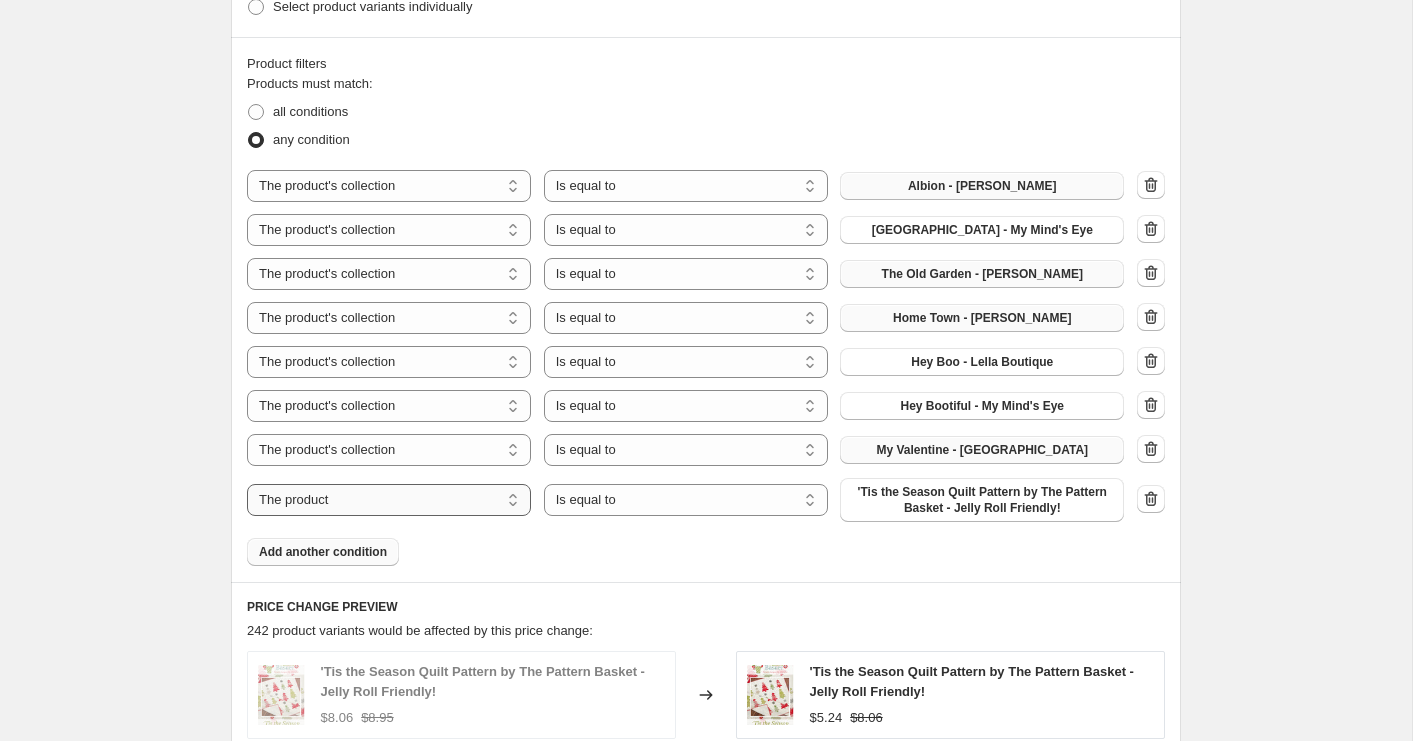 click on "The product The product's collection The product's tag The product's vendor The product's type The product's status The variant's title Inventory quantity" at bounding box center (389, 500) 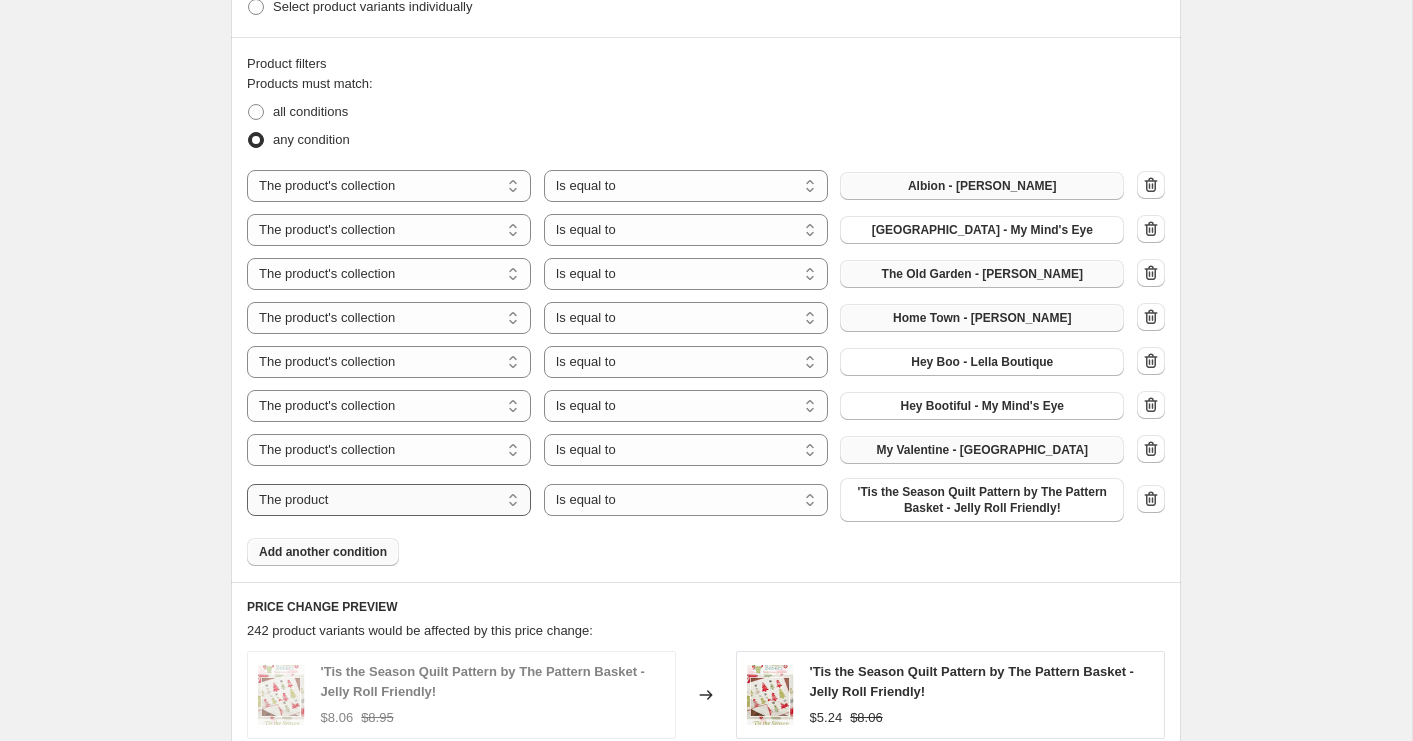 select on "collection" 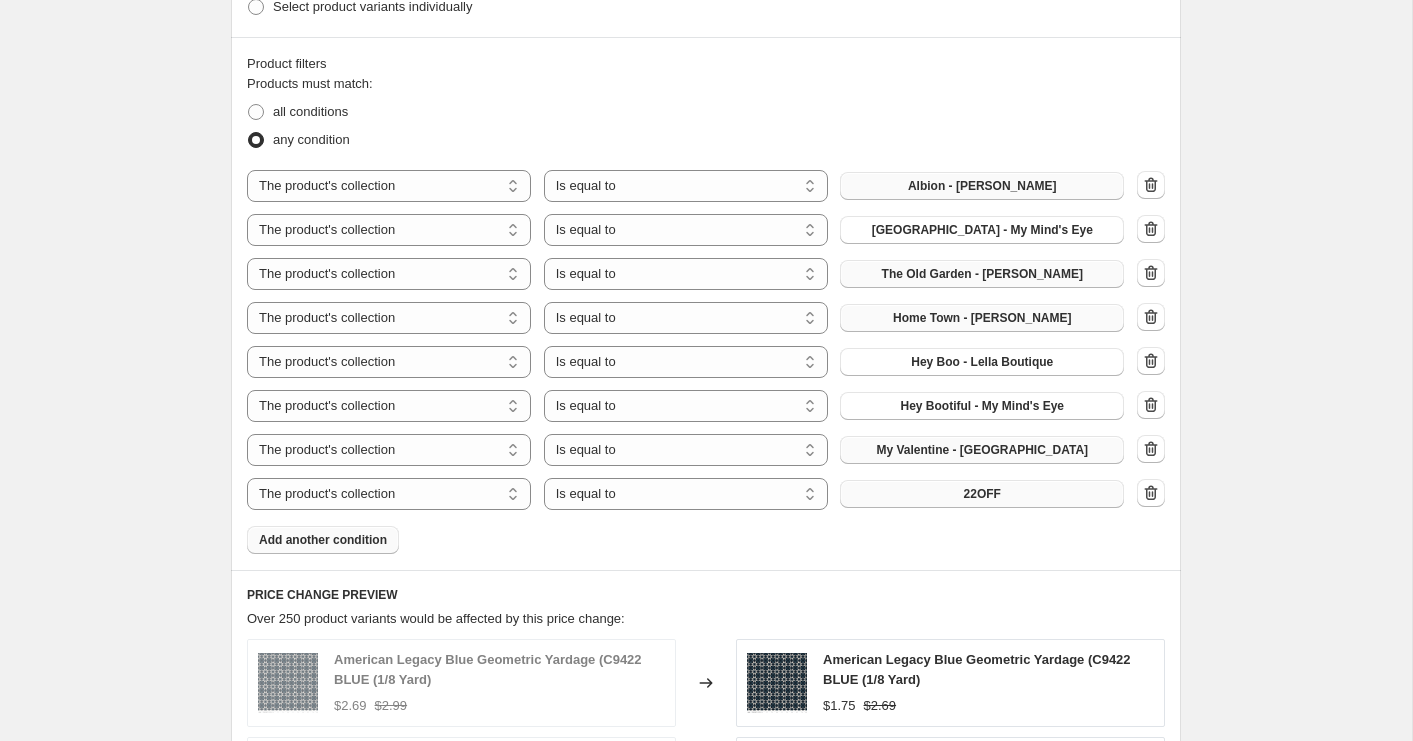 click on "22OFF" at bounding box center (982, 494) 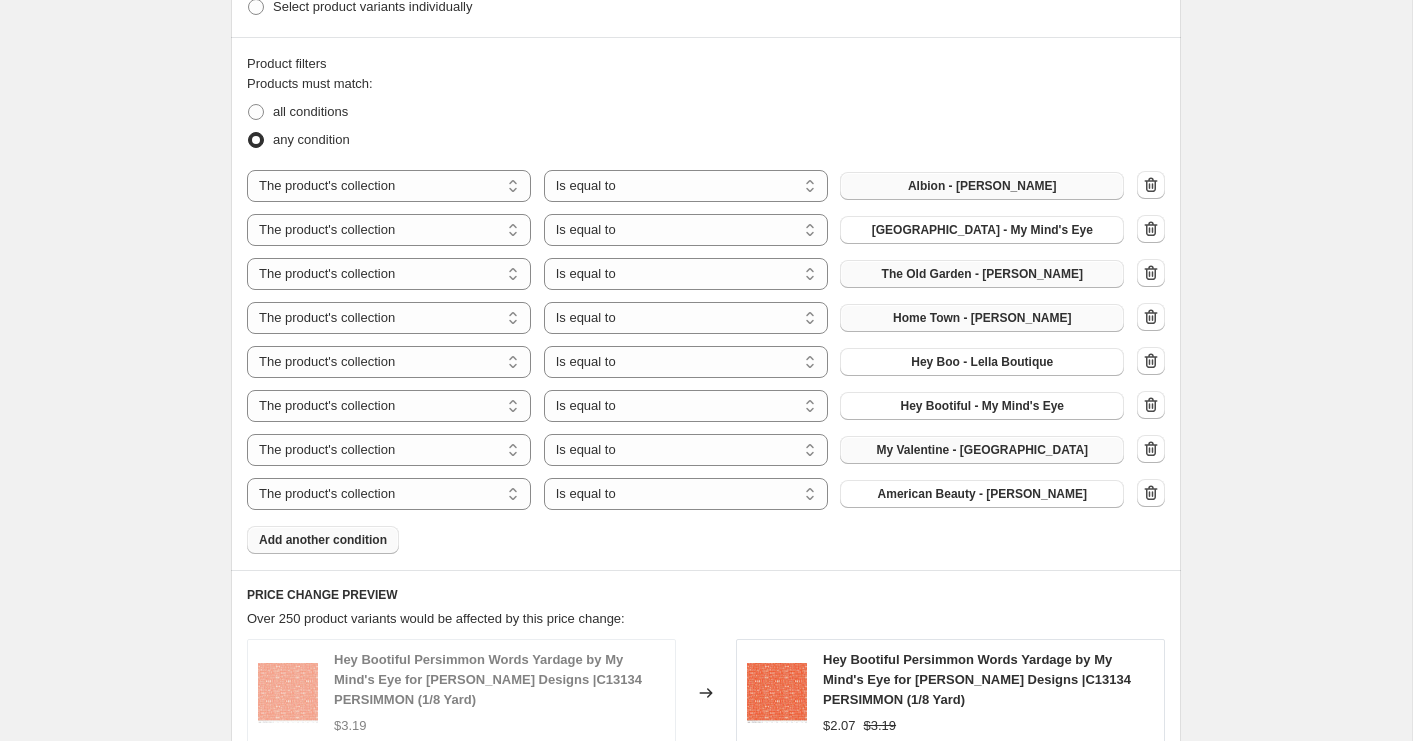 click on "Add another condition" at bounding box center (323, 540) 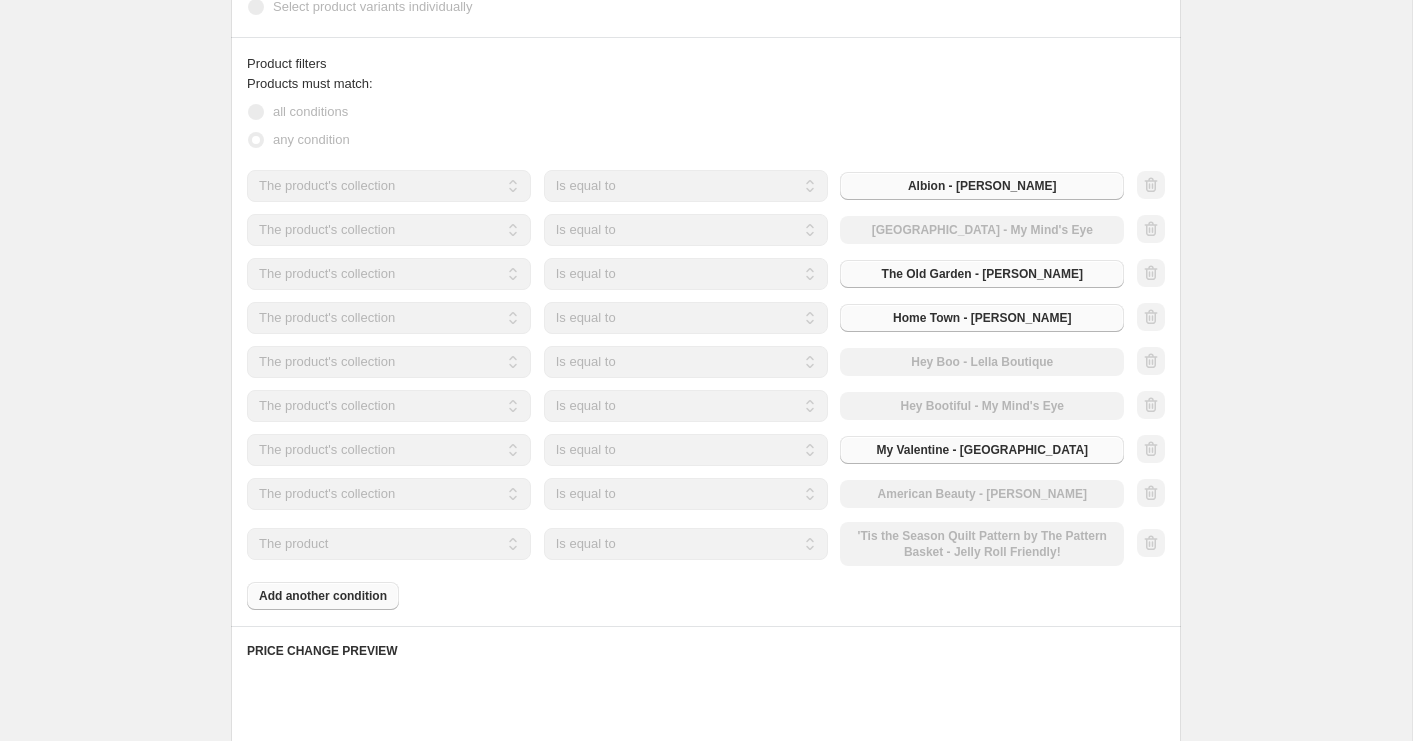 click on "The product The product's collection The product's tag The product's vendor The product's type The product's status The variant's title Inventory quantity" at bounding box center (389, 544) 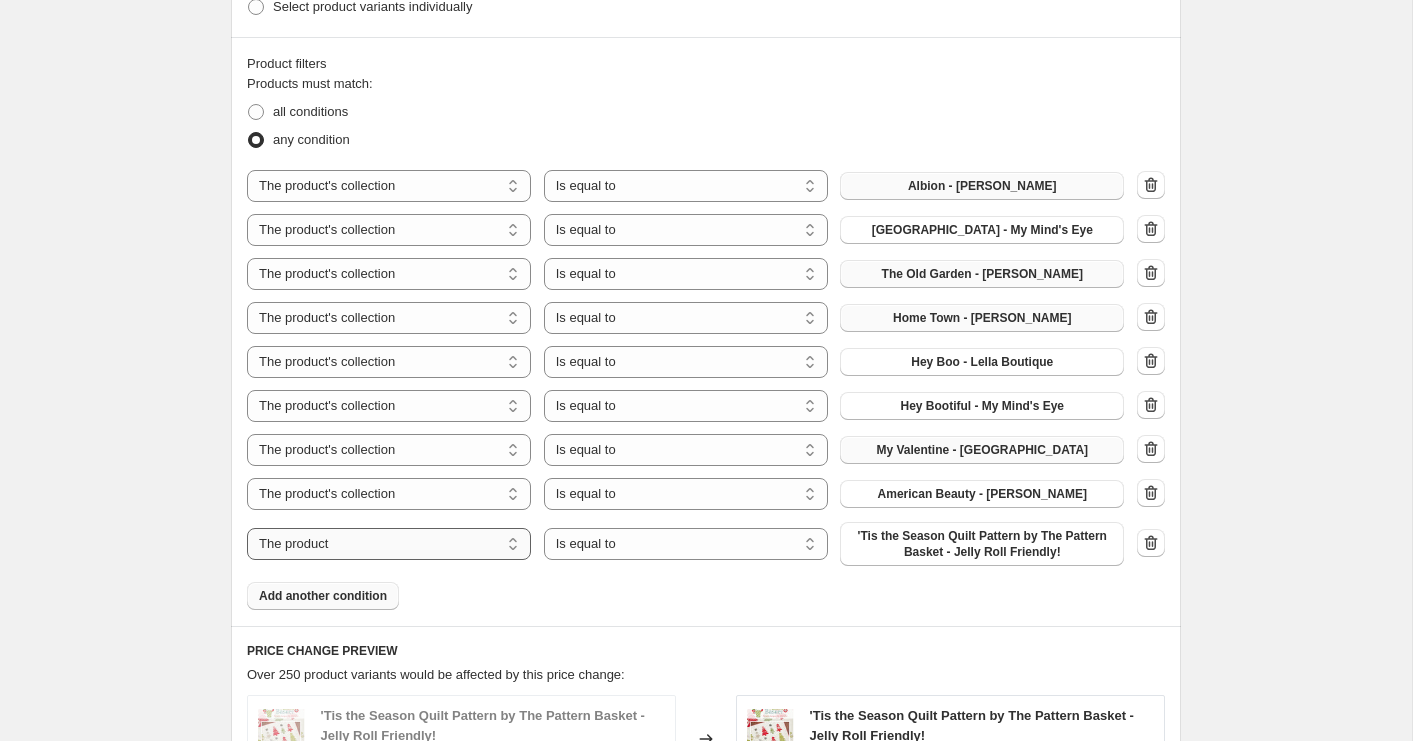 select on "collection" 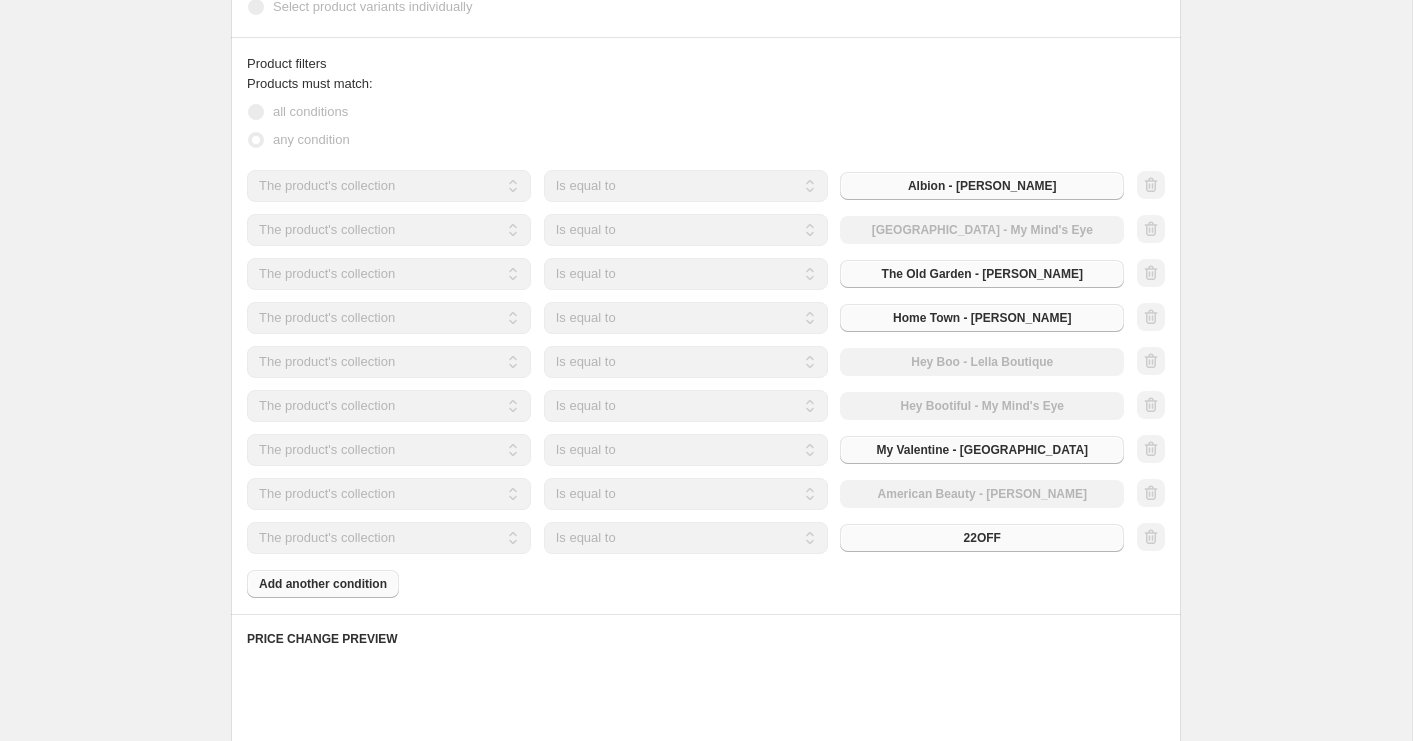 click on "22OFF" at bounding box center [982, 538] 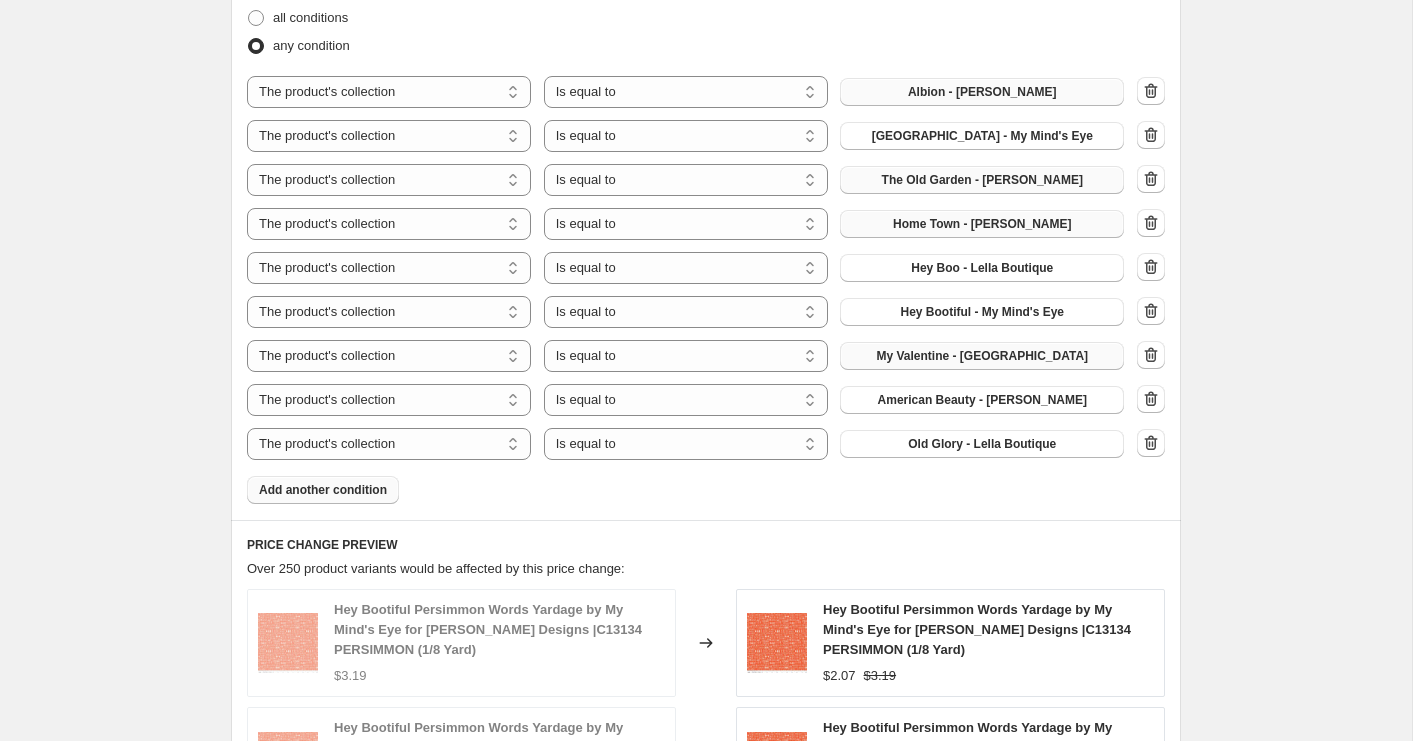 scroll, scrollTop: 1280, scrollLeft: 0, axis: vertical 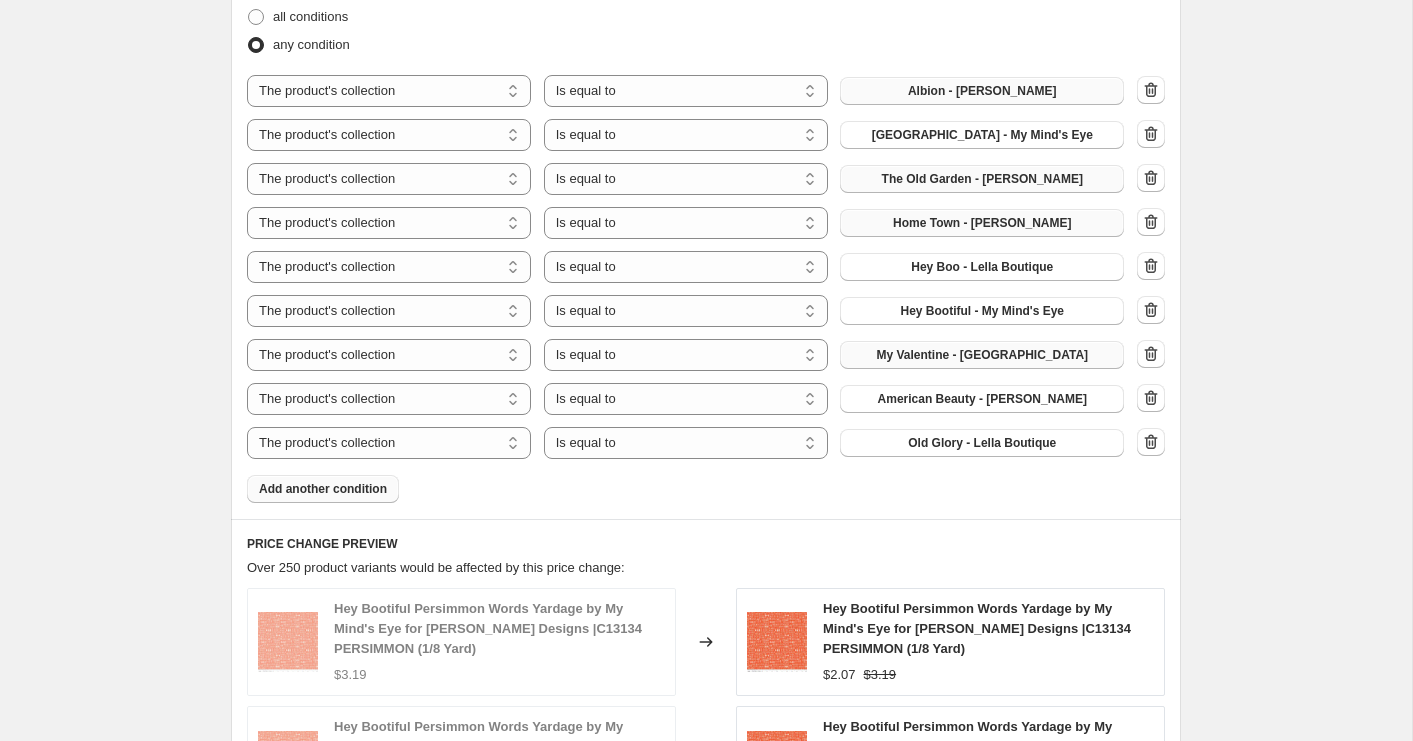 click on "Add another condition" at bounding box center [323, 489] 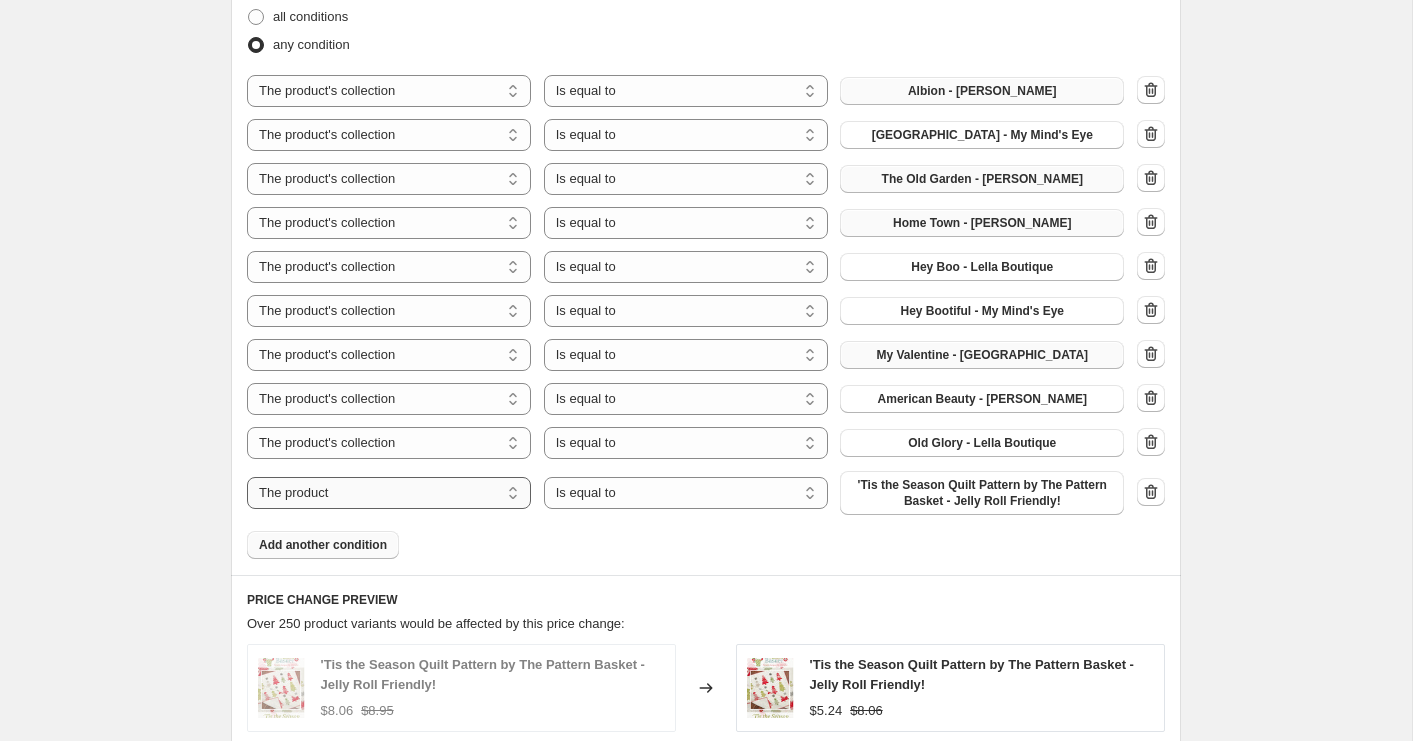 click on "The product The product's collection The product's tag The product's vendor The product's type The product's status The variant's title Inventory quantity" at bounding box center (389, 493) 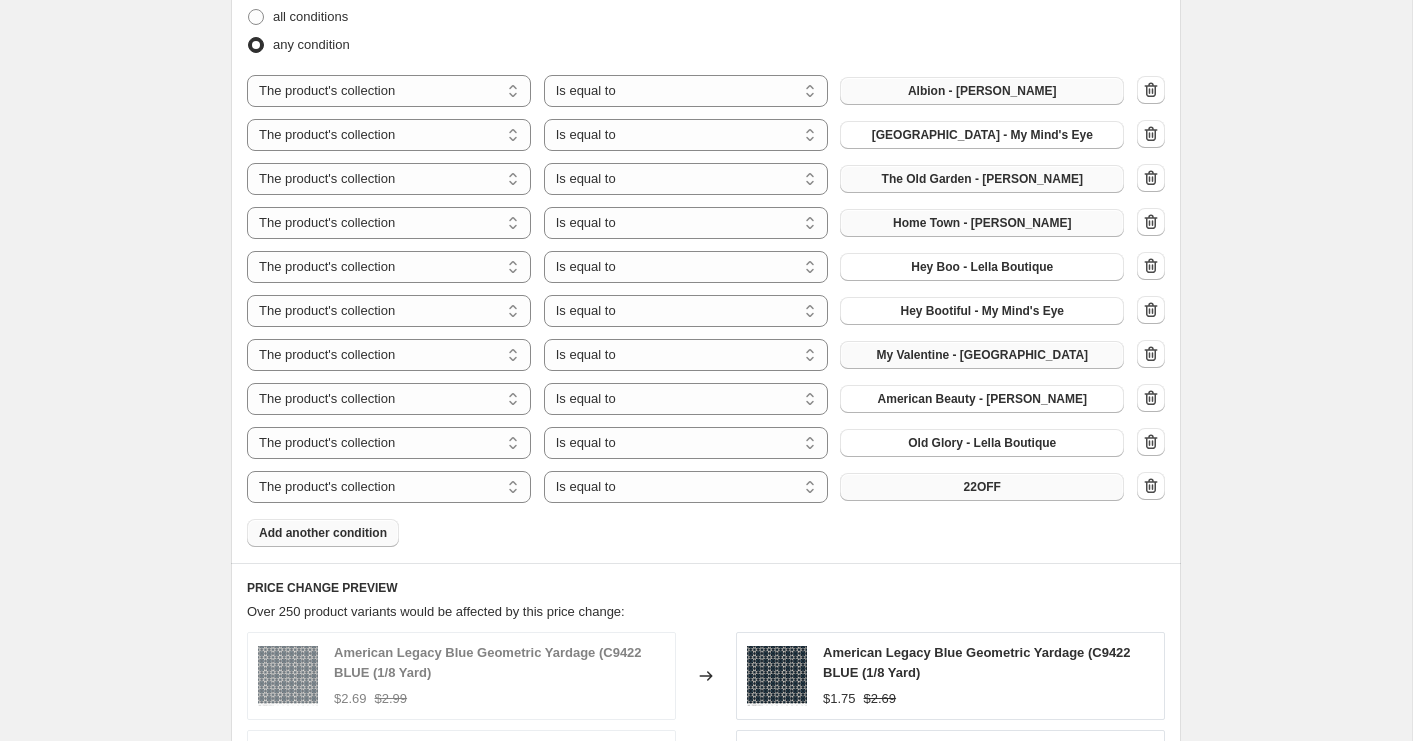 click on "22OFF" at bounding box center (982, 487) 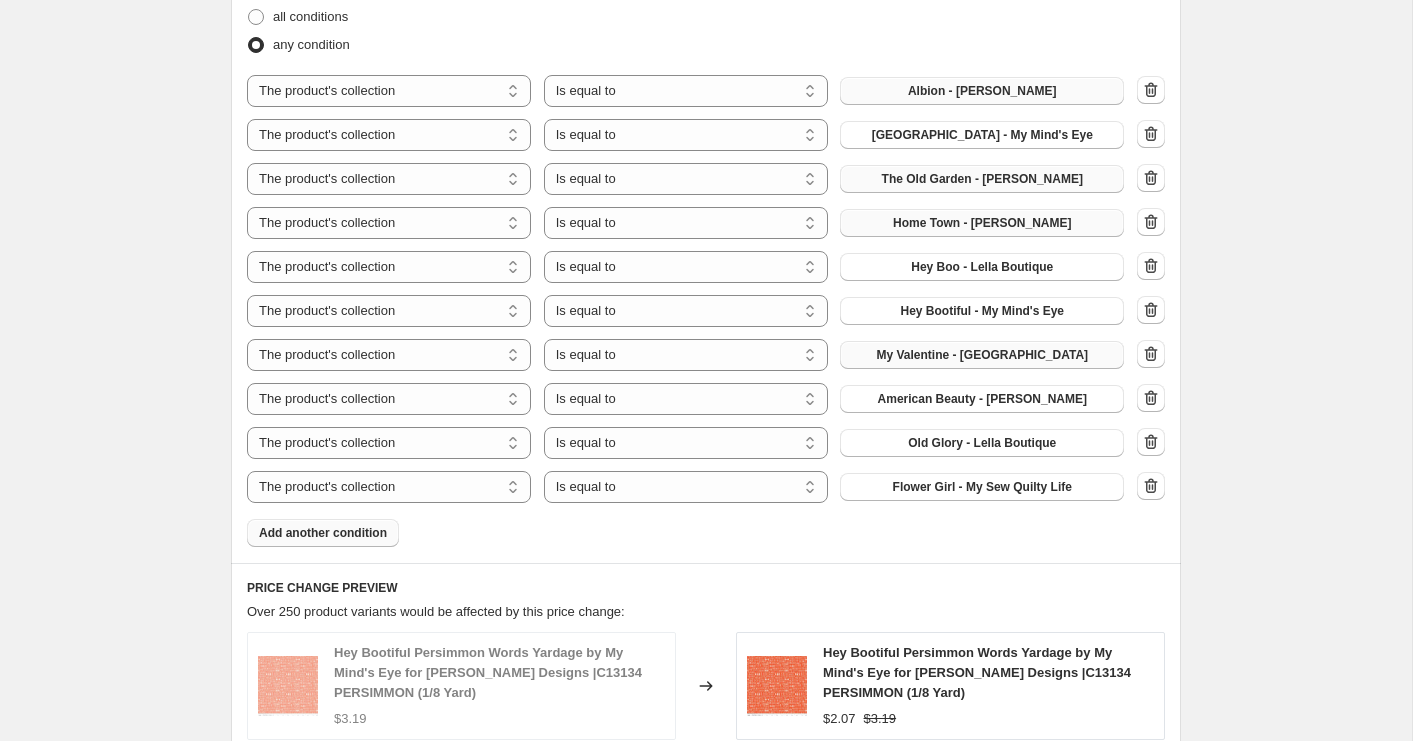 click on "Add another condition" at bounding box center (323, 533) 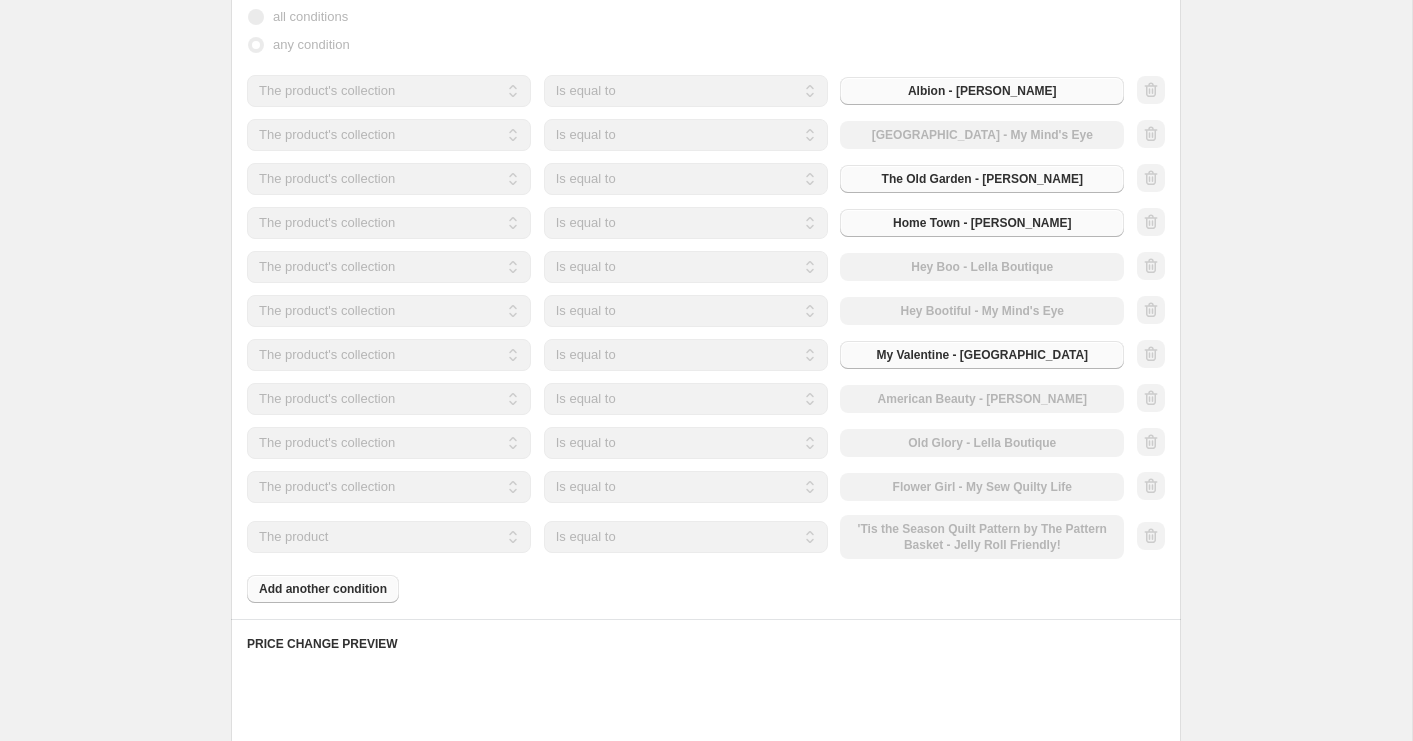 click on "The product The product's collection The product's tag The product's vendor The product's type The product's status The variant's title Inventory quantity" at bounding box center [389, 537] 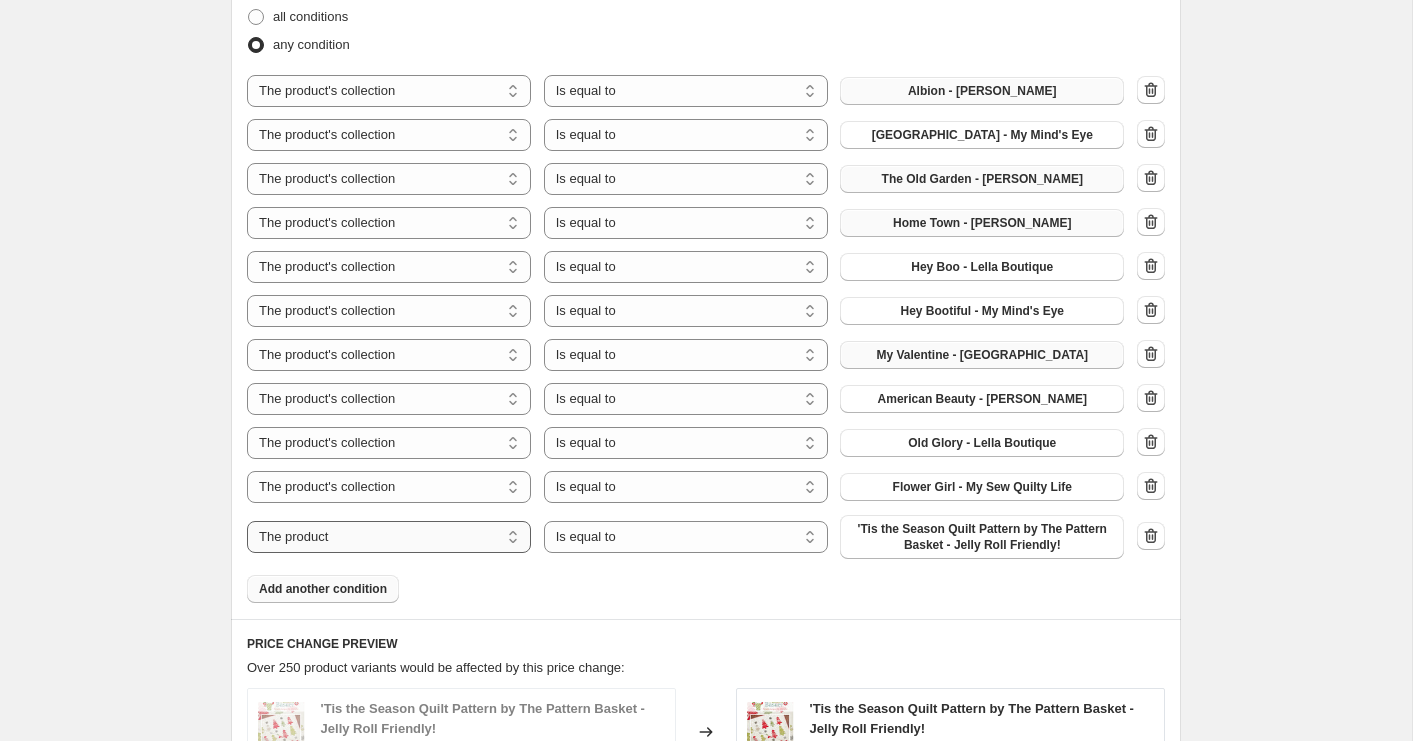 select on "collection" 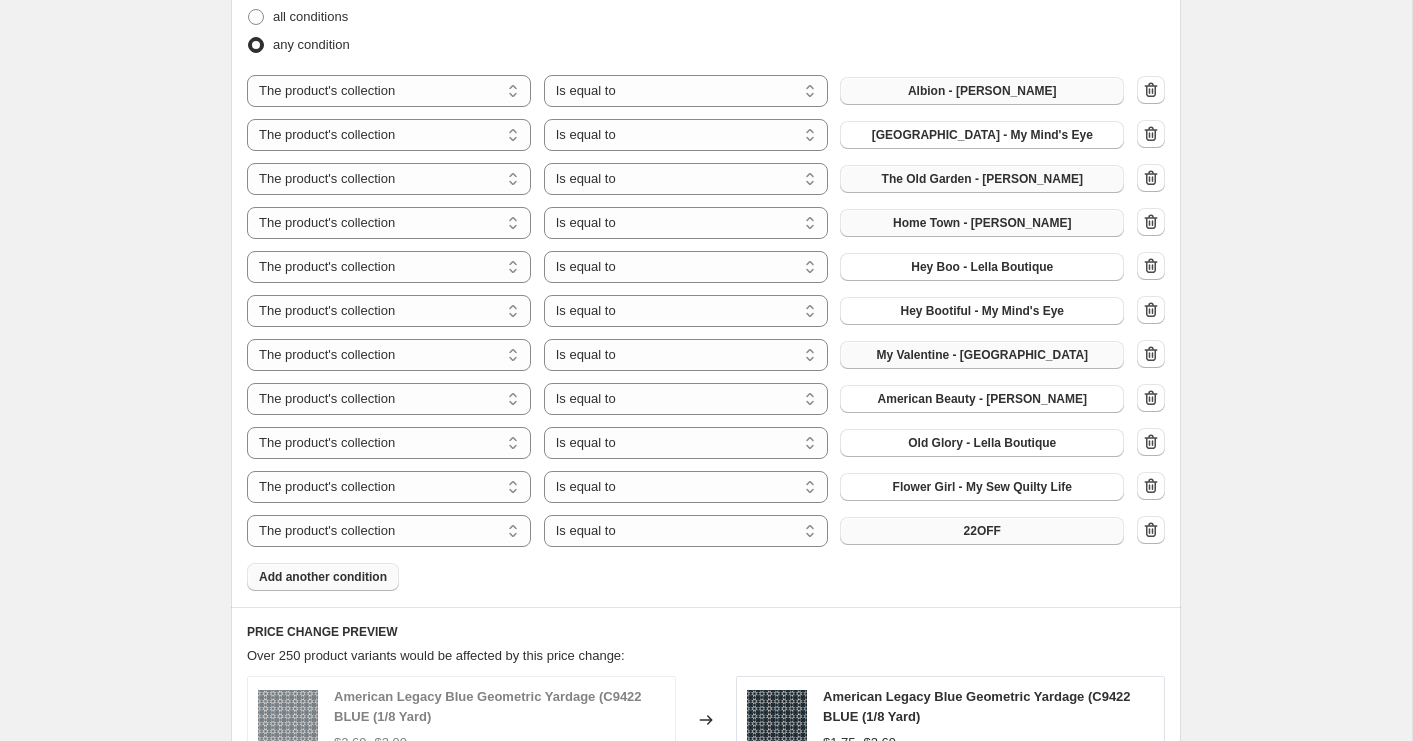click on "22OFF" at bounding box center (982, 531) 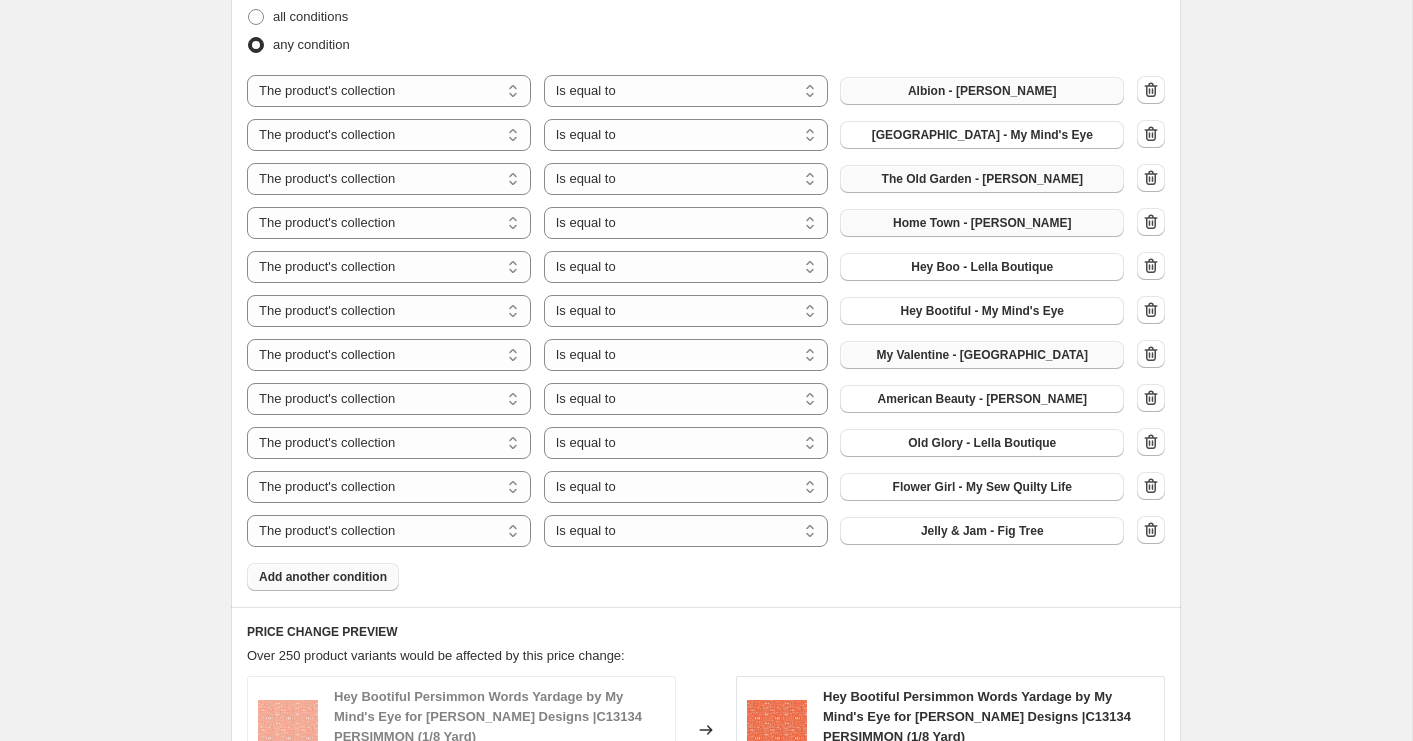 click on "Add another condition" at bounding box center [323, 577] 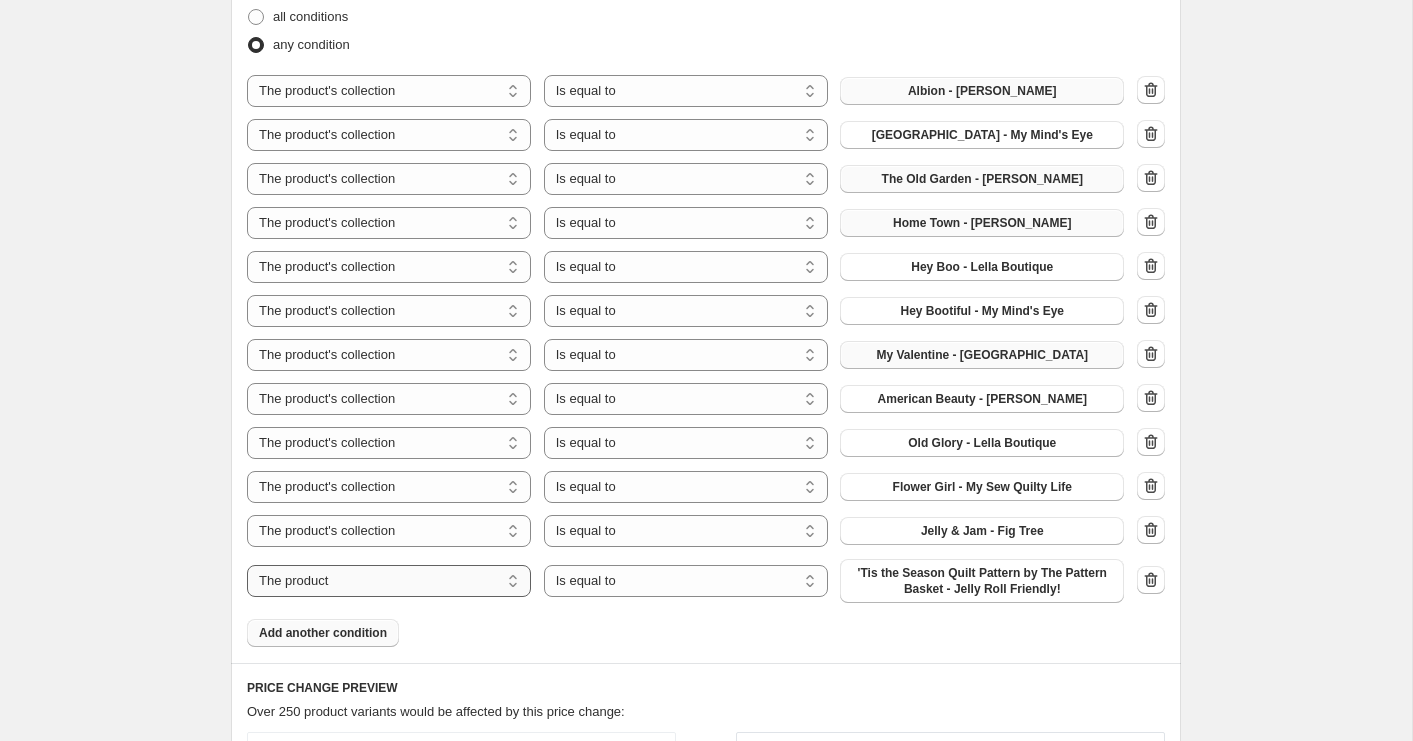 click on "The product The product's collection The product's tag The product's vendor The product's type The product's status The variant's title Inventory quantity" at bounding box center (389, 581) 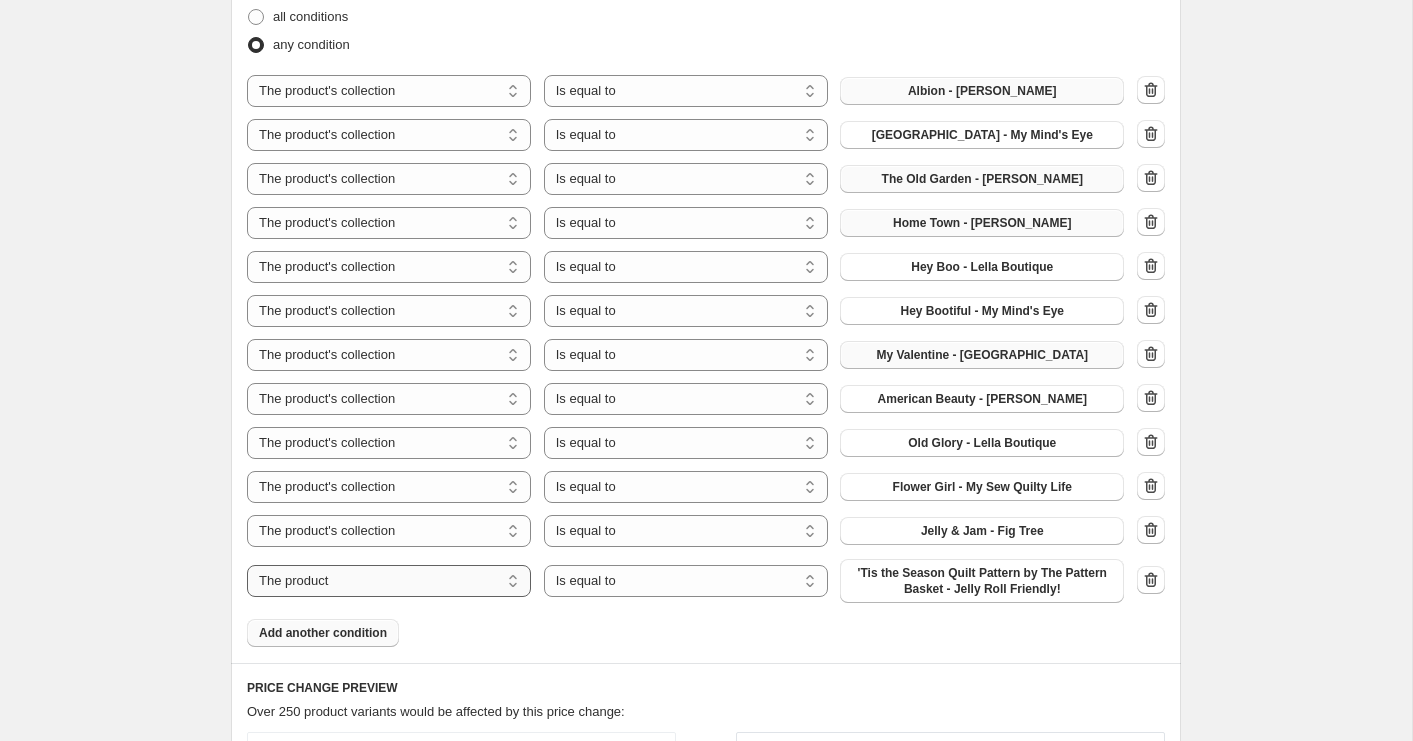 select on "collection" 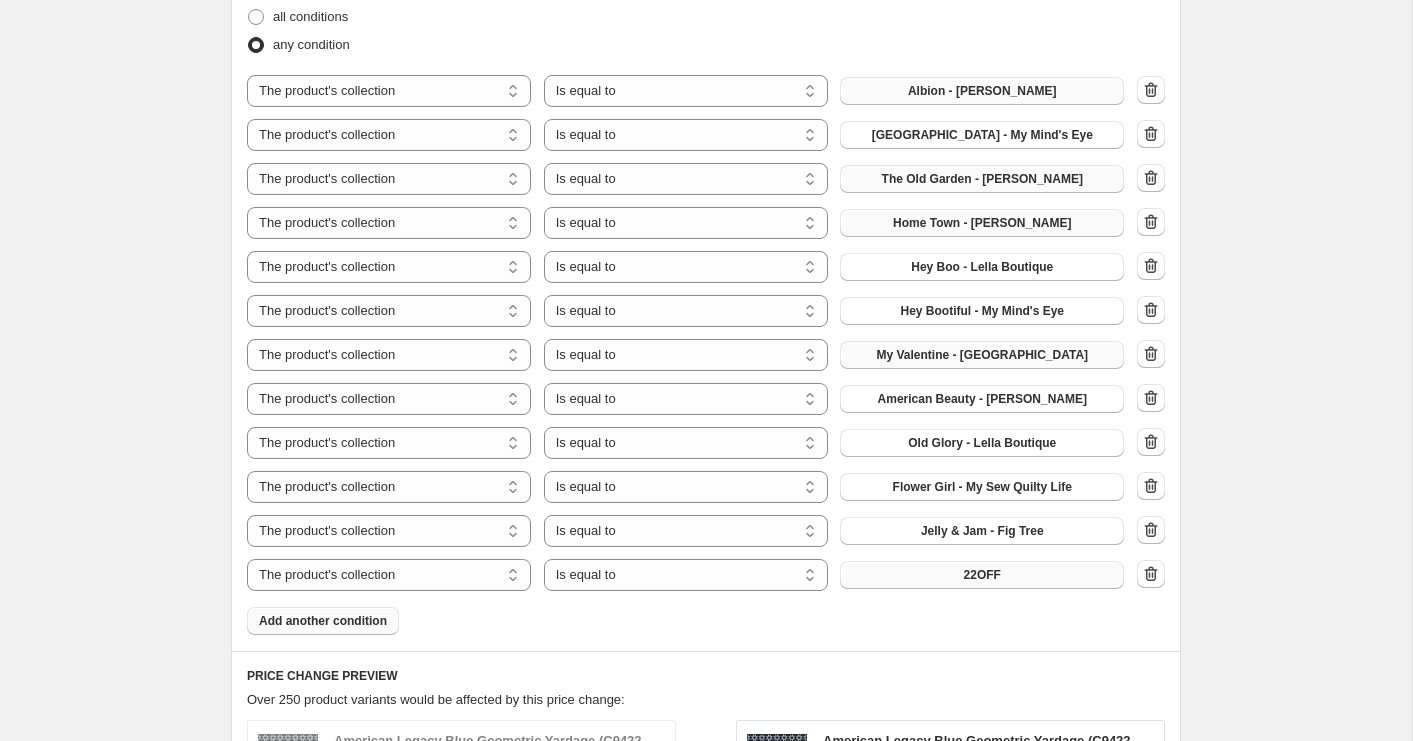 click on "22OFF" at bounding box center (982, 575) 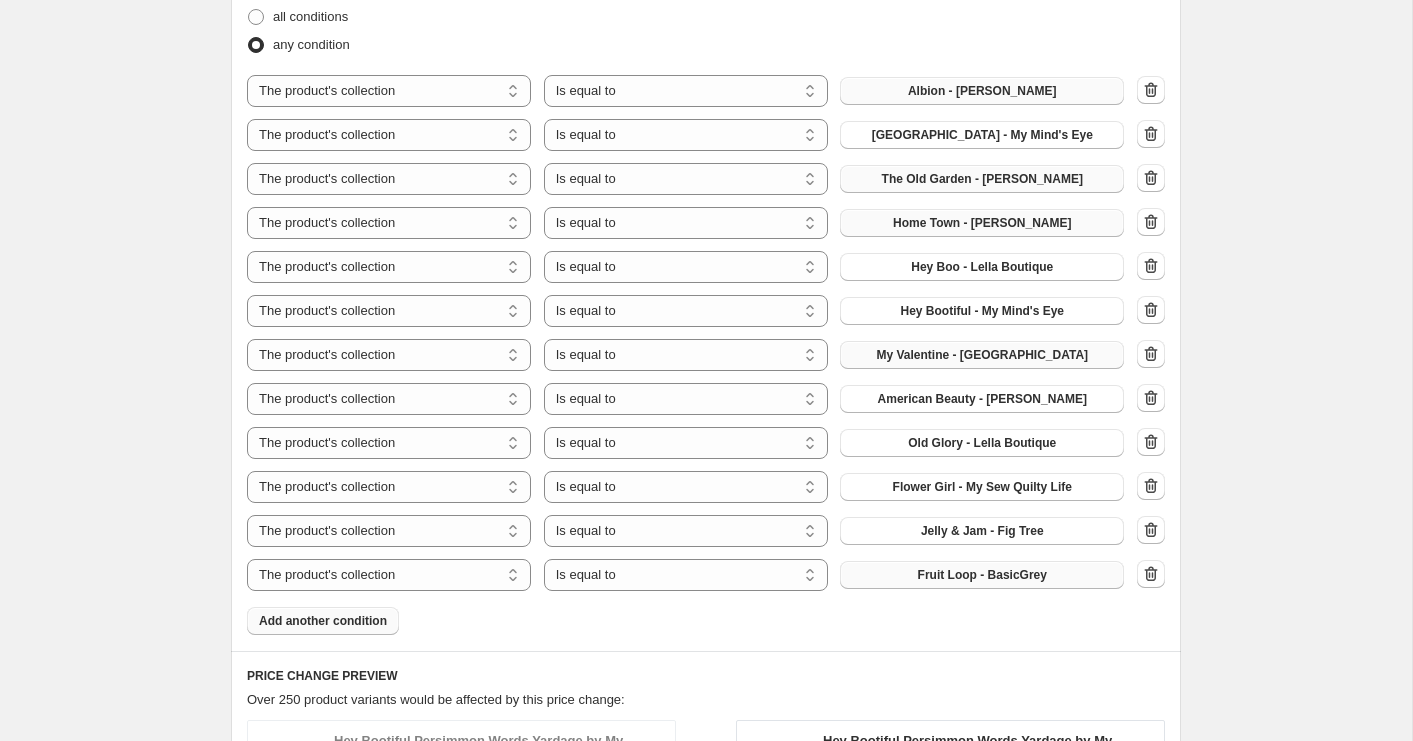 click on "Add another condition" at bounding box center [323, 621] 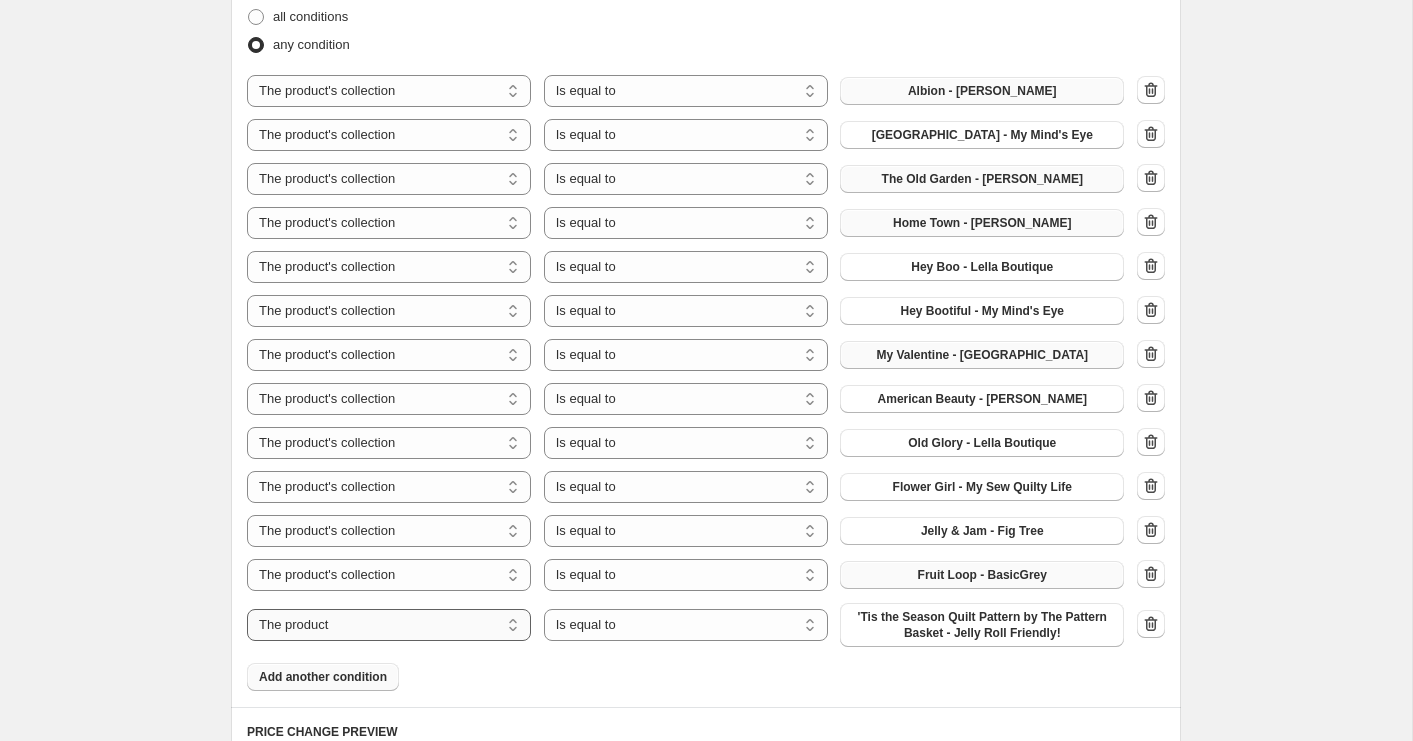 click on "The product The product's collection The product's tag The product's vendor The product's type The product's status The variant's title Inventory quantity" at bounding box center [389, 625] 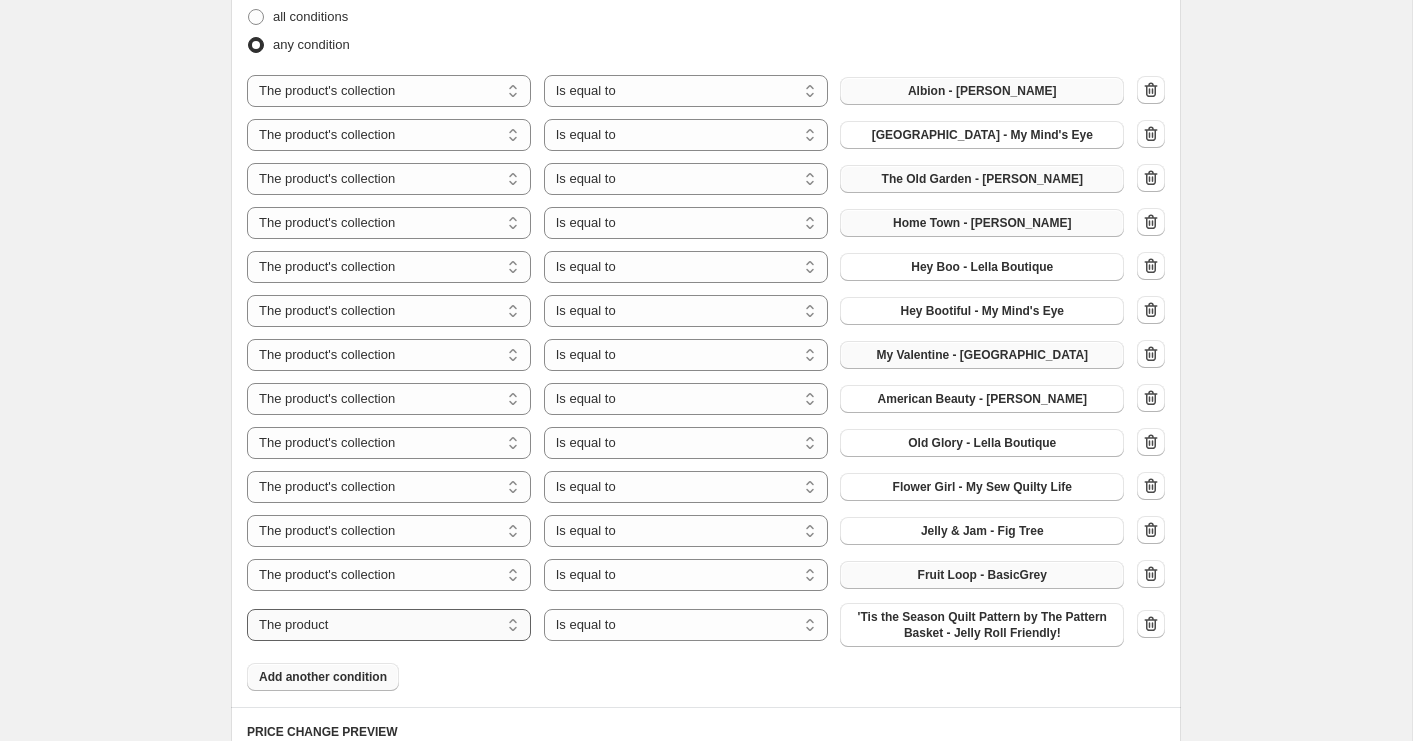 select on "collection" 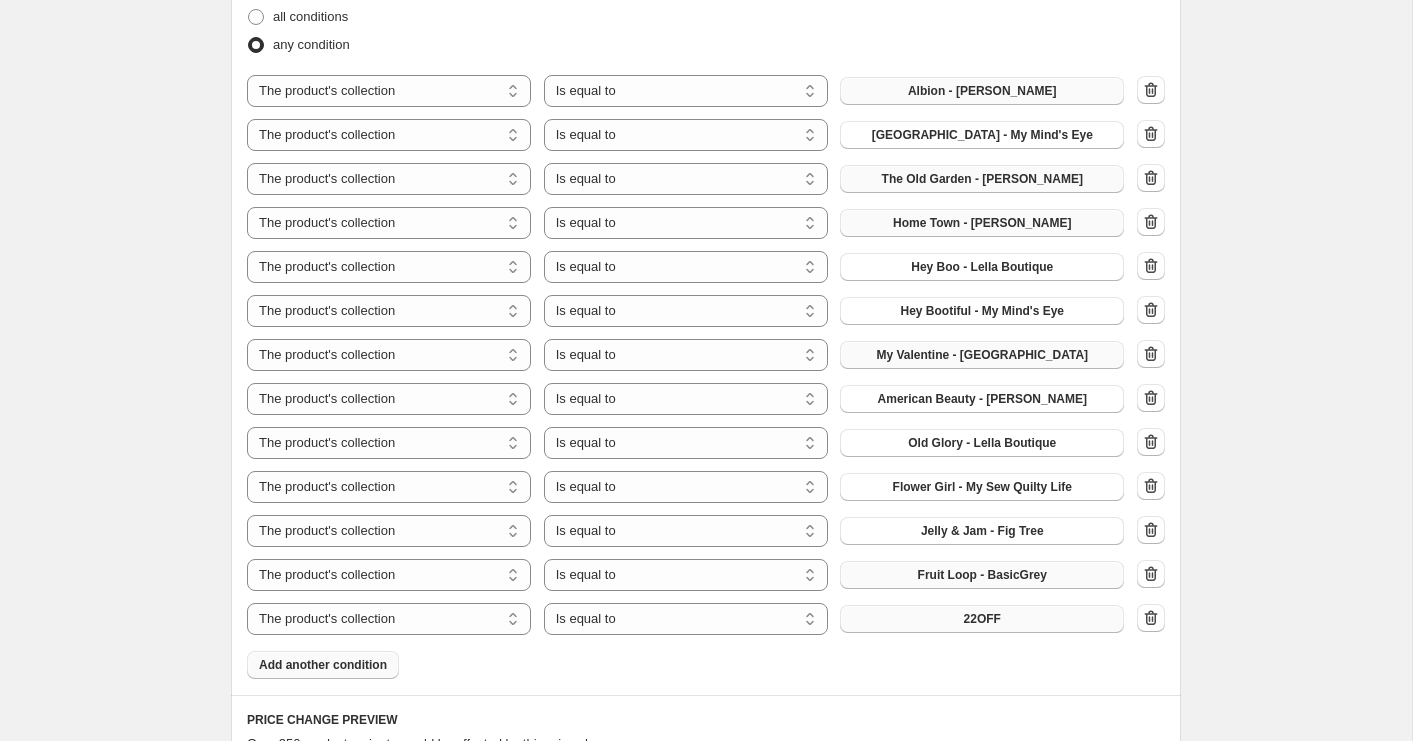 click on "22OFF" at bounding box center [982, 619] 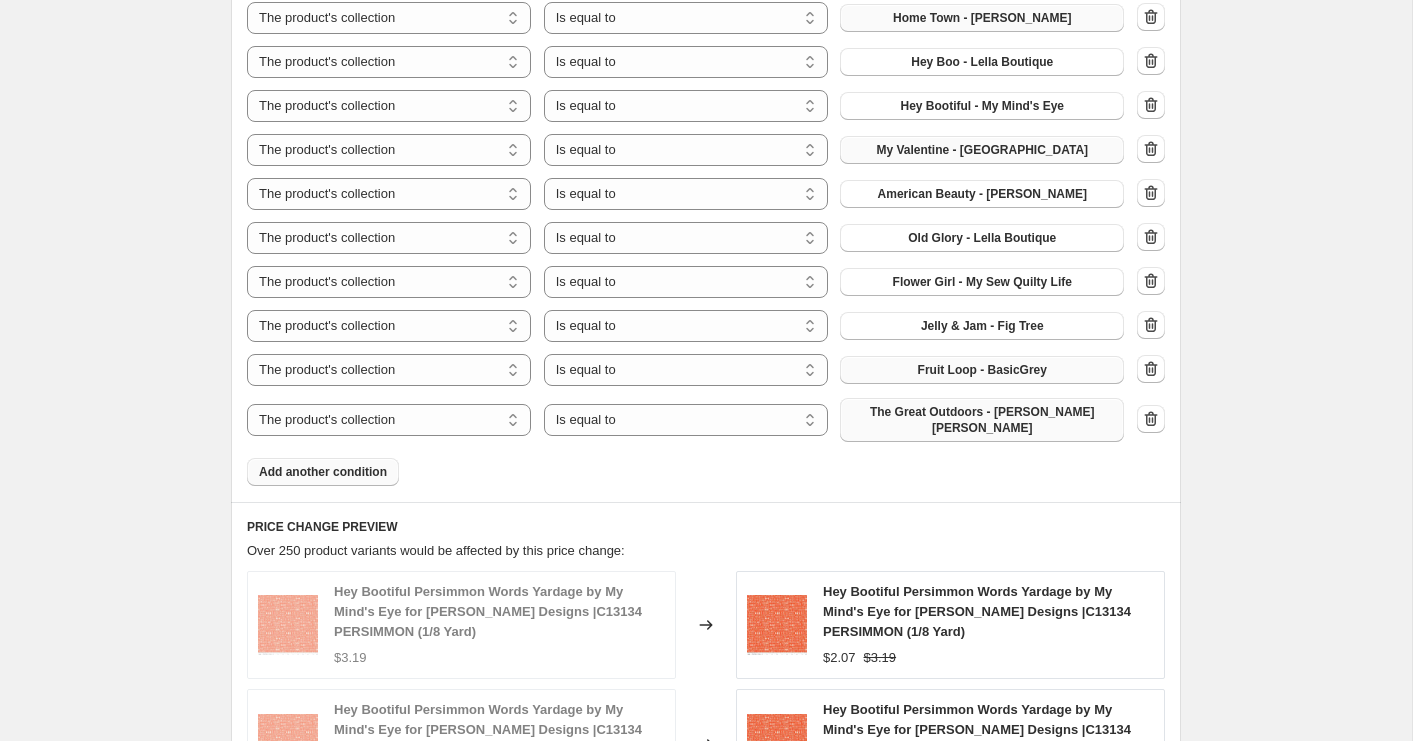 scroll, scrollTop: 1484, scrollLeft: 0, axis: vertical 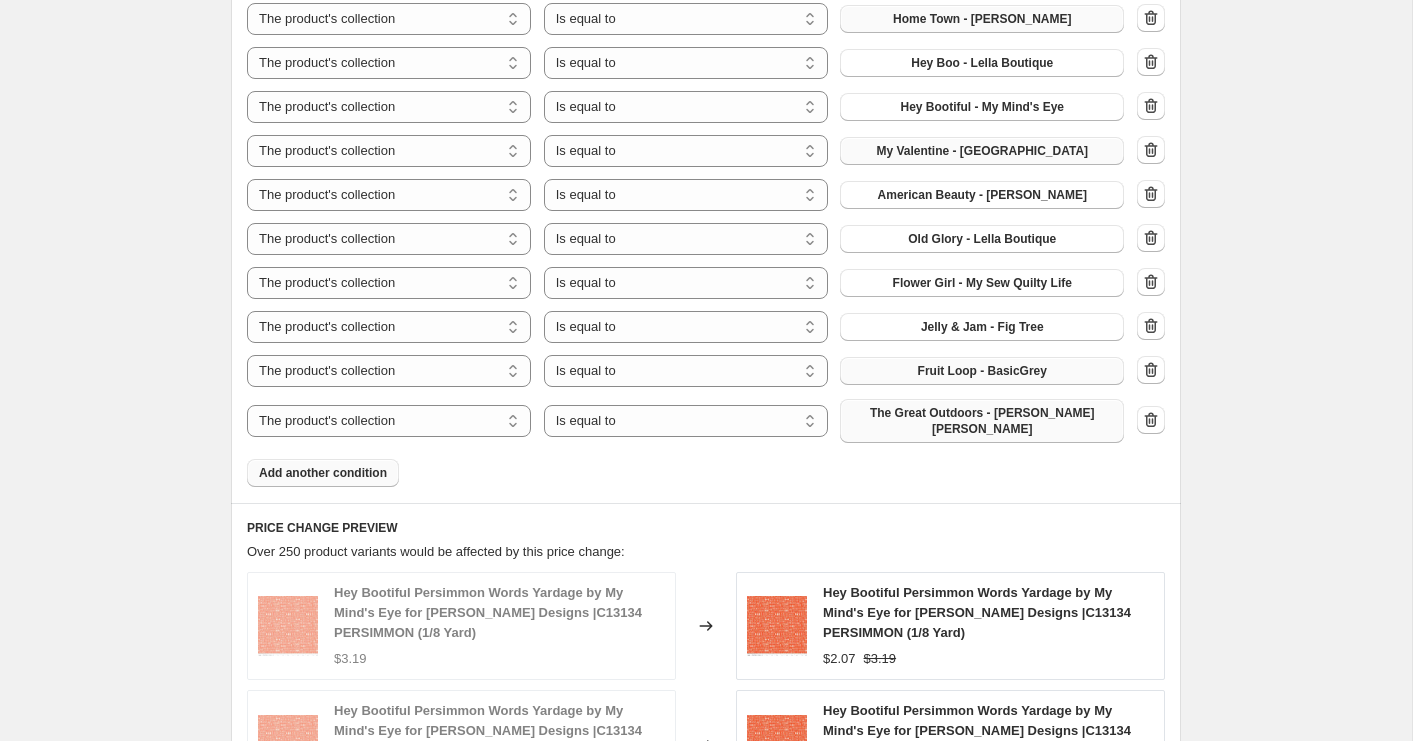 click on "Add another condition" at bounding box center [323, 473] 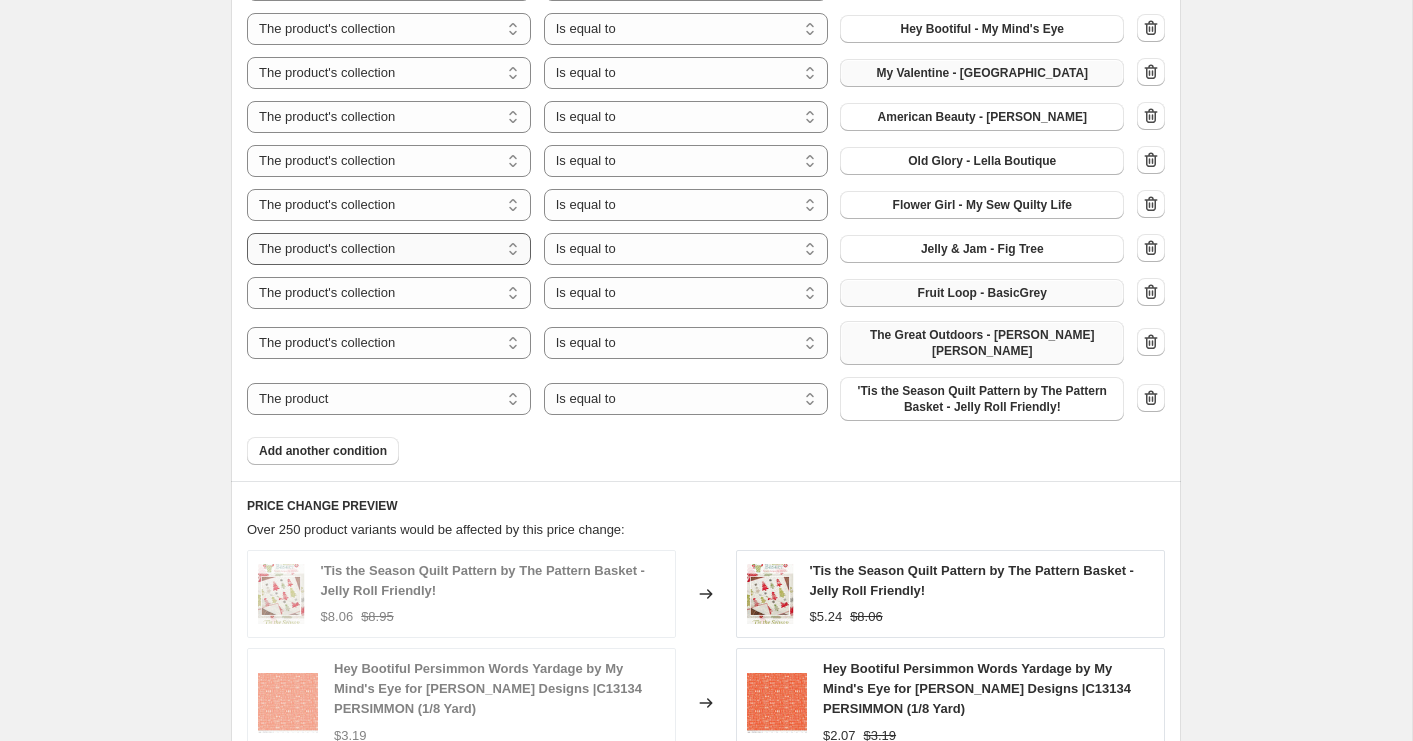 scroll, scrollTop: 1566, scrollLeft: 0, axis: vertical 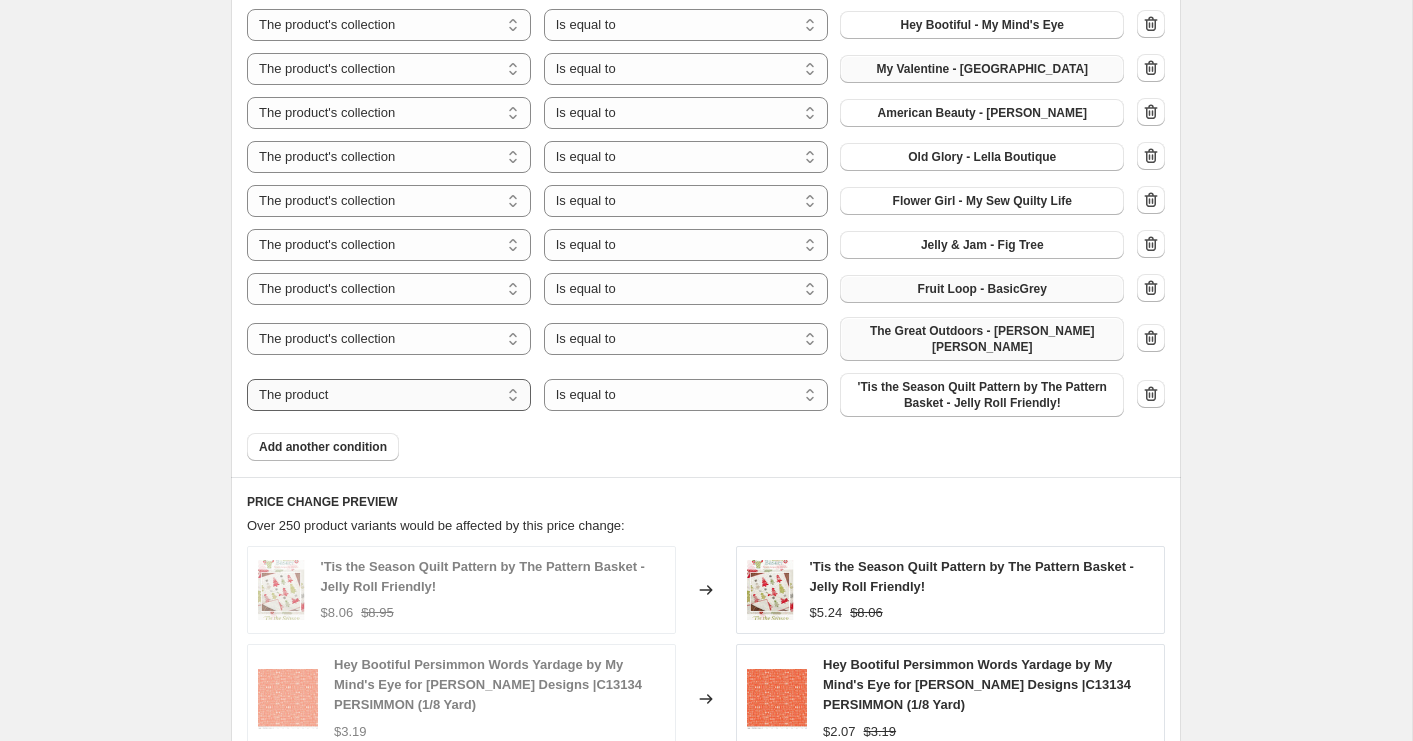 click on "The product The product's collection The product's tag The product's vendor The product's type The product's status The variant's title Inventory quantity" at bounding box center [389, 395] 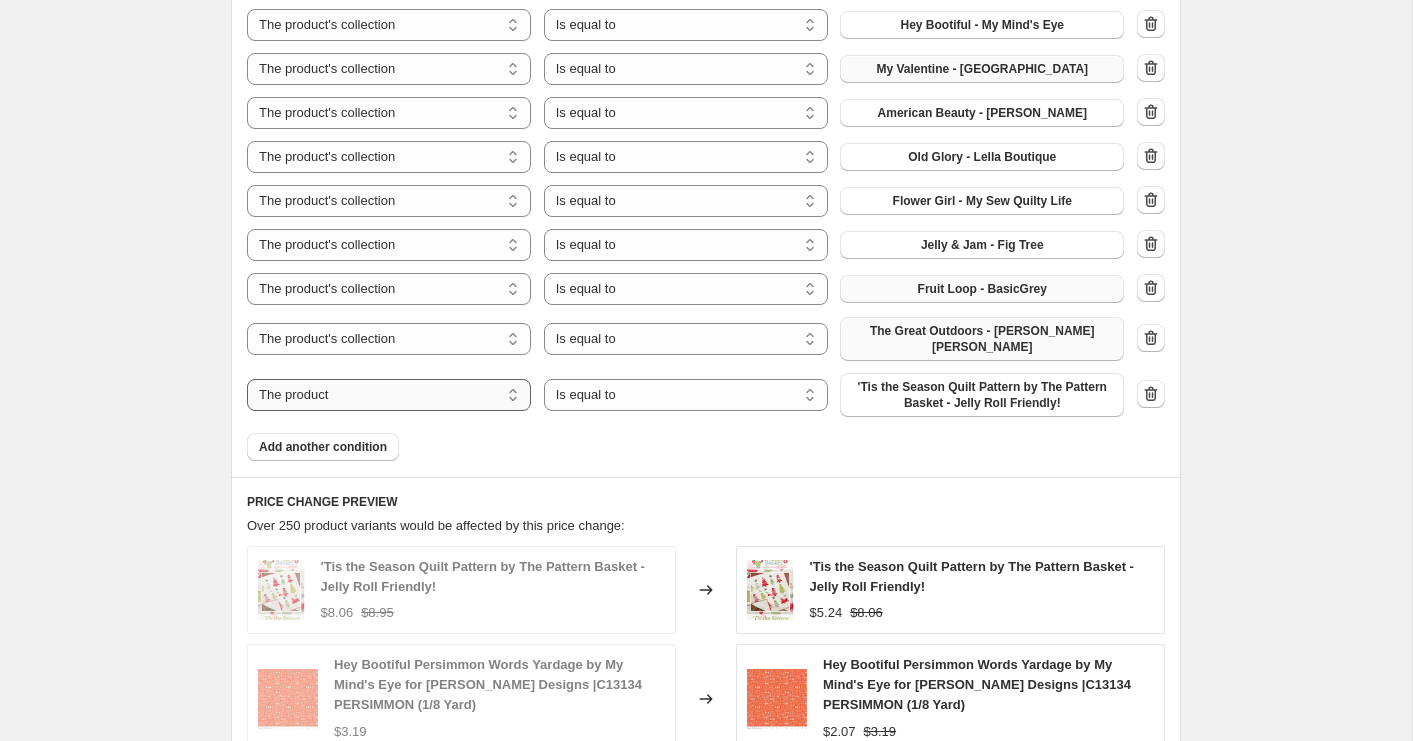 select on "collection" 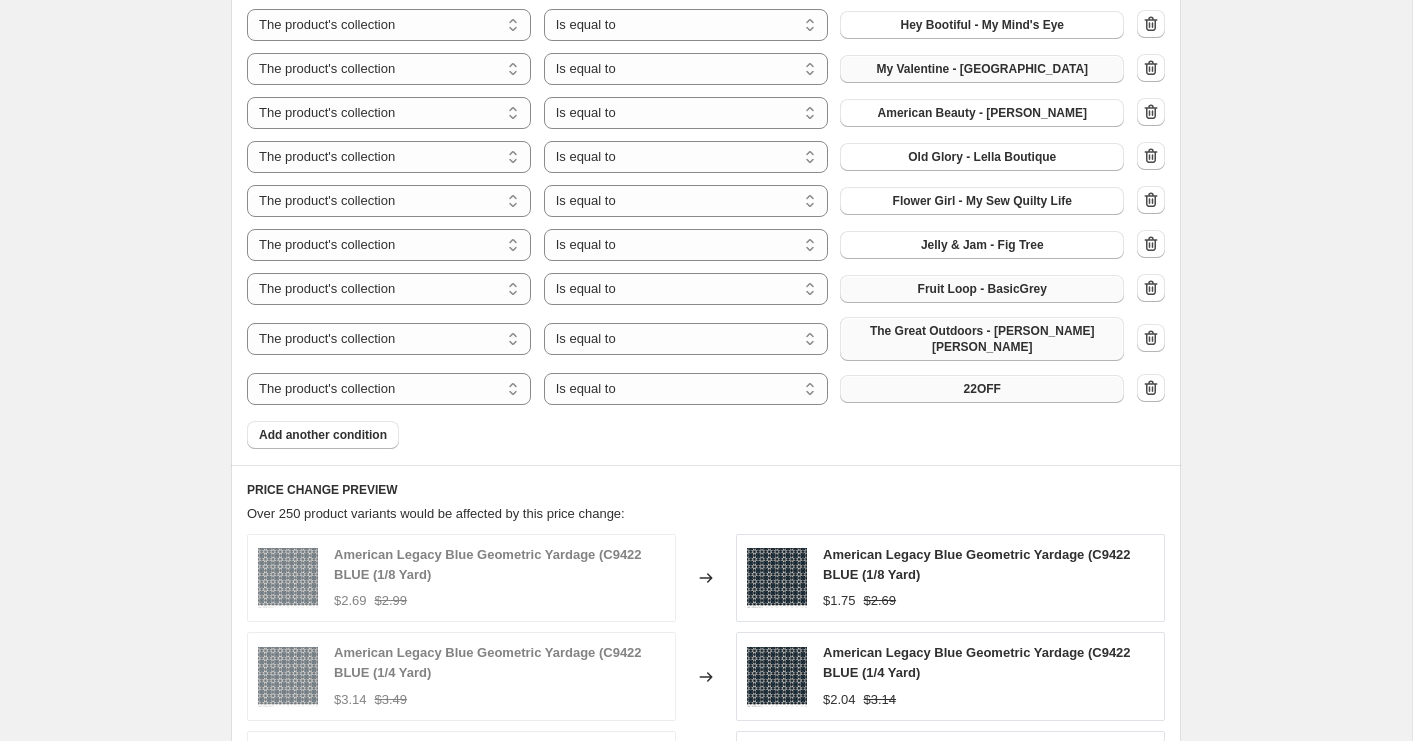 click on "22OFF" at bounding box center (982, 389) 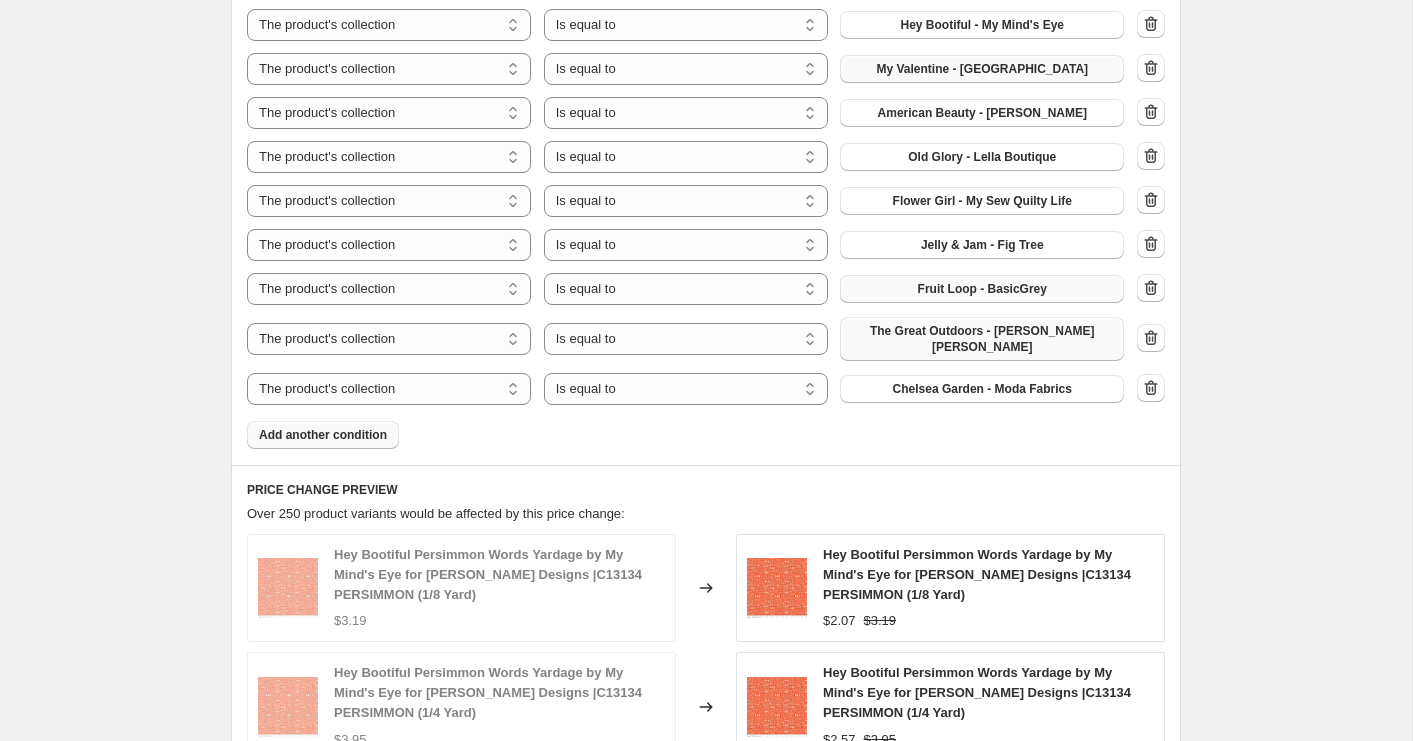 click on "Add another condition" at bounding box center (323, 435) 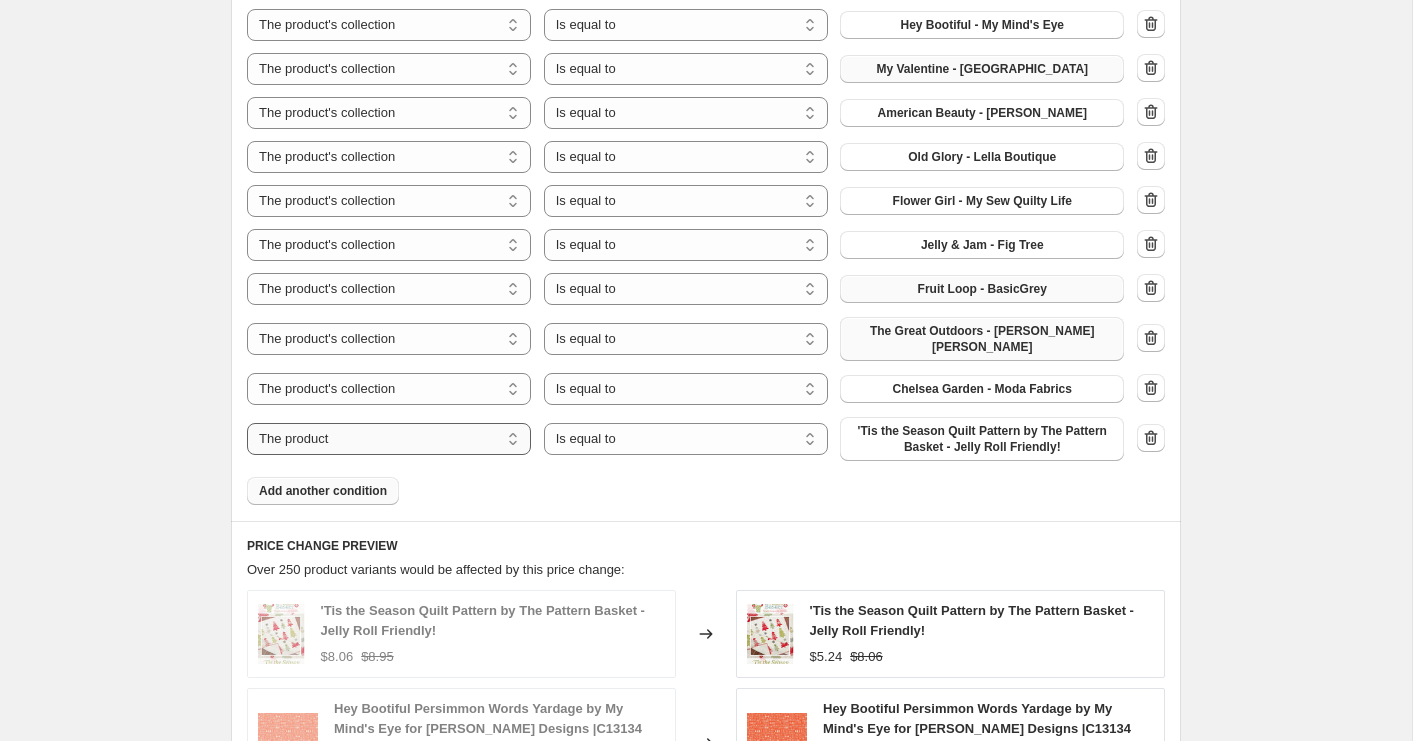 click on "The product The product's collection The product's tag The product's vendor The product's type The product's status The variant's title Inventory quantity" at bounding box center (389, 439) 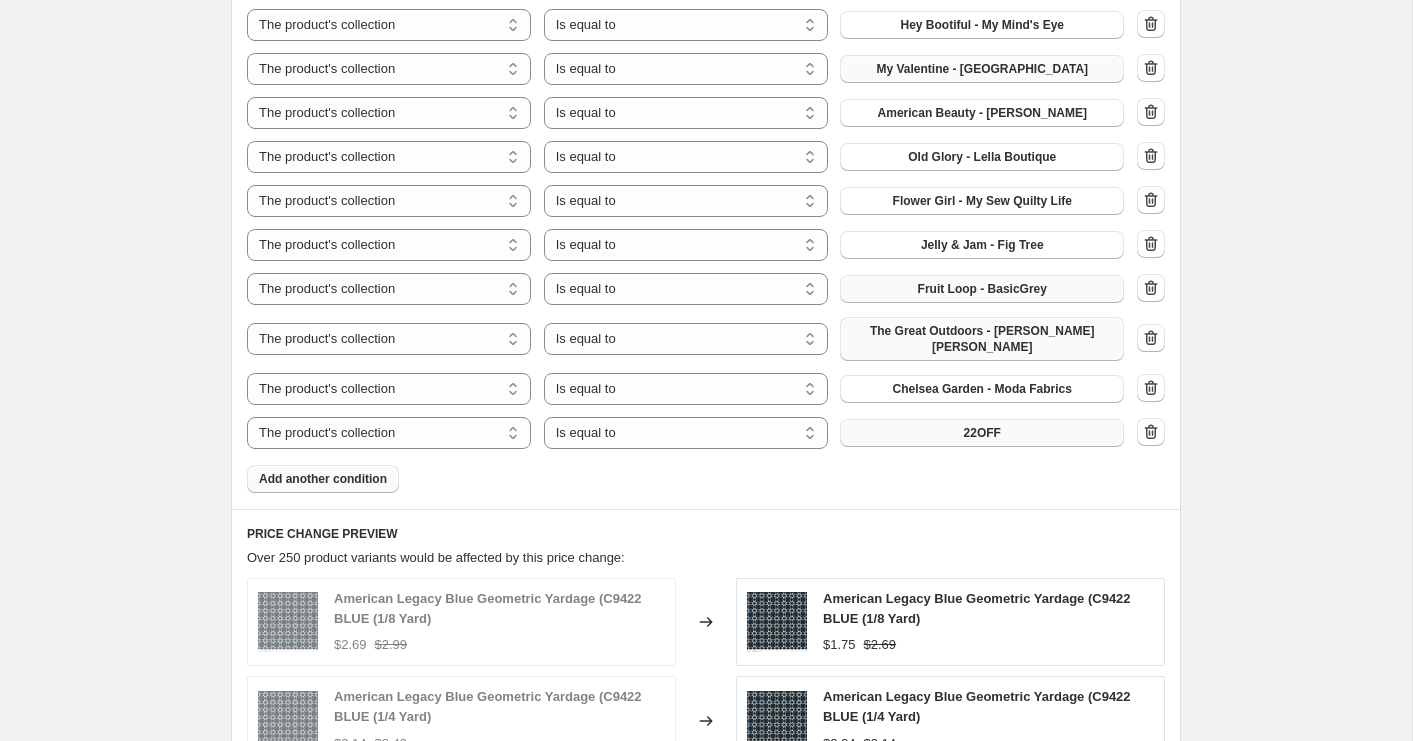 click on "22OFF" at bounding box center (982, 433) 